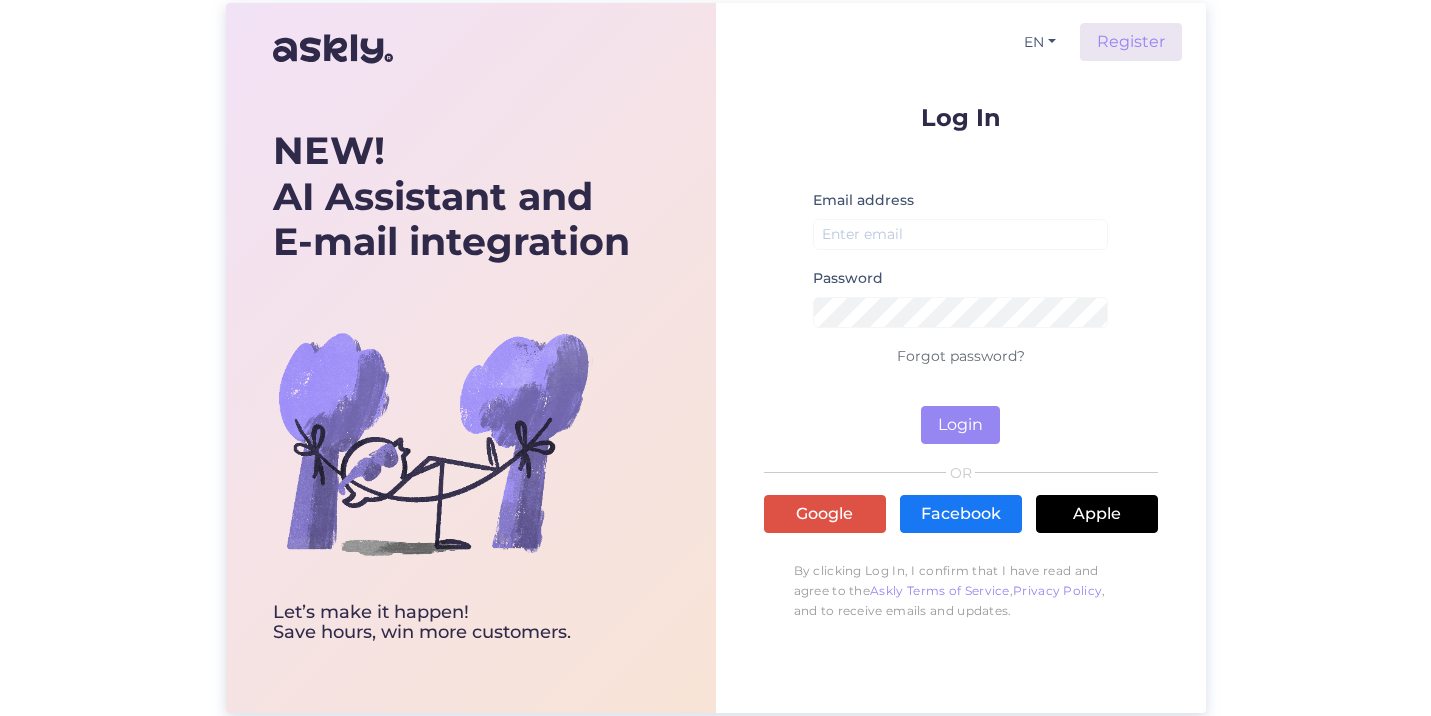 scroll, scrollTop: 0, scrollLeft: 0, axis: both 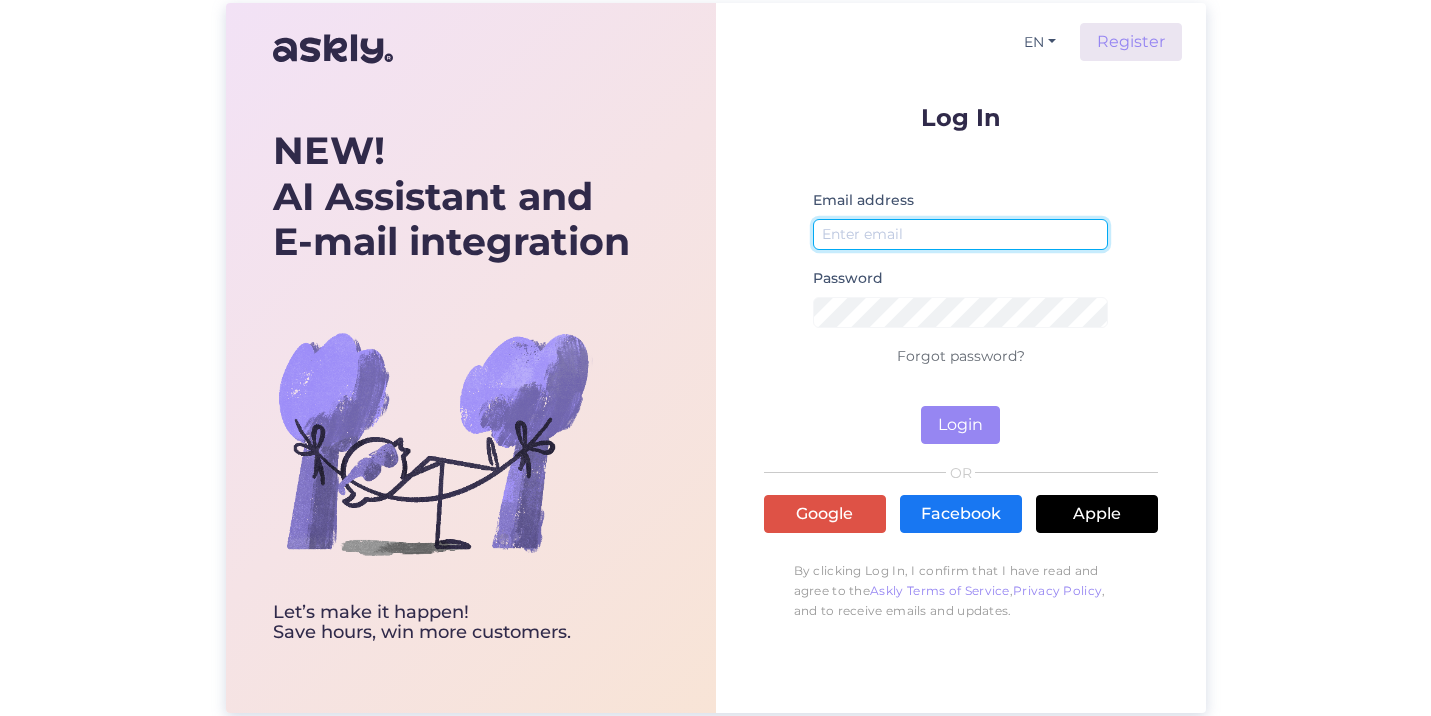 type on "[EMAIL]" 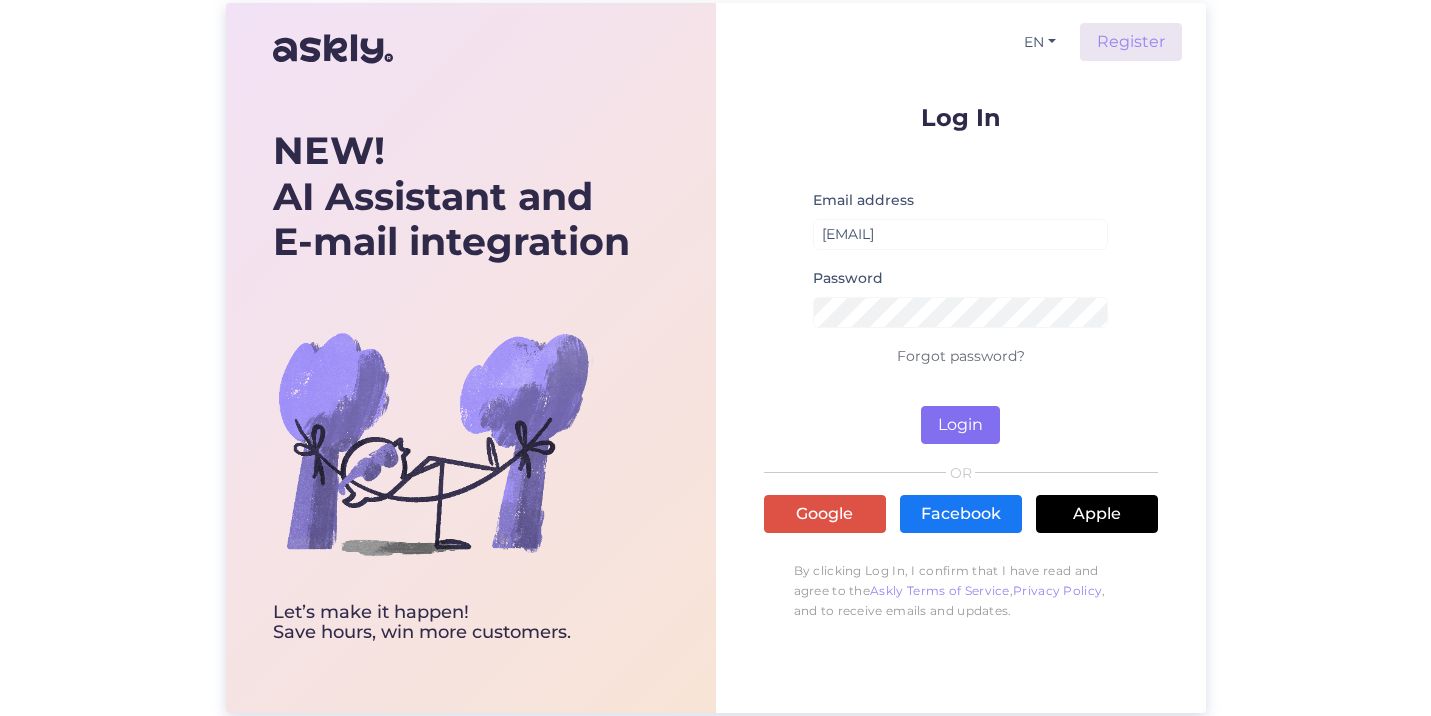 click on "Login" at bounding box center (960, 425) 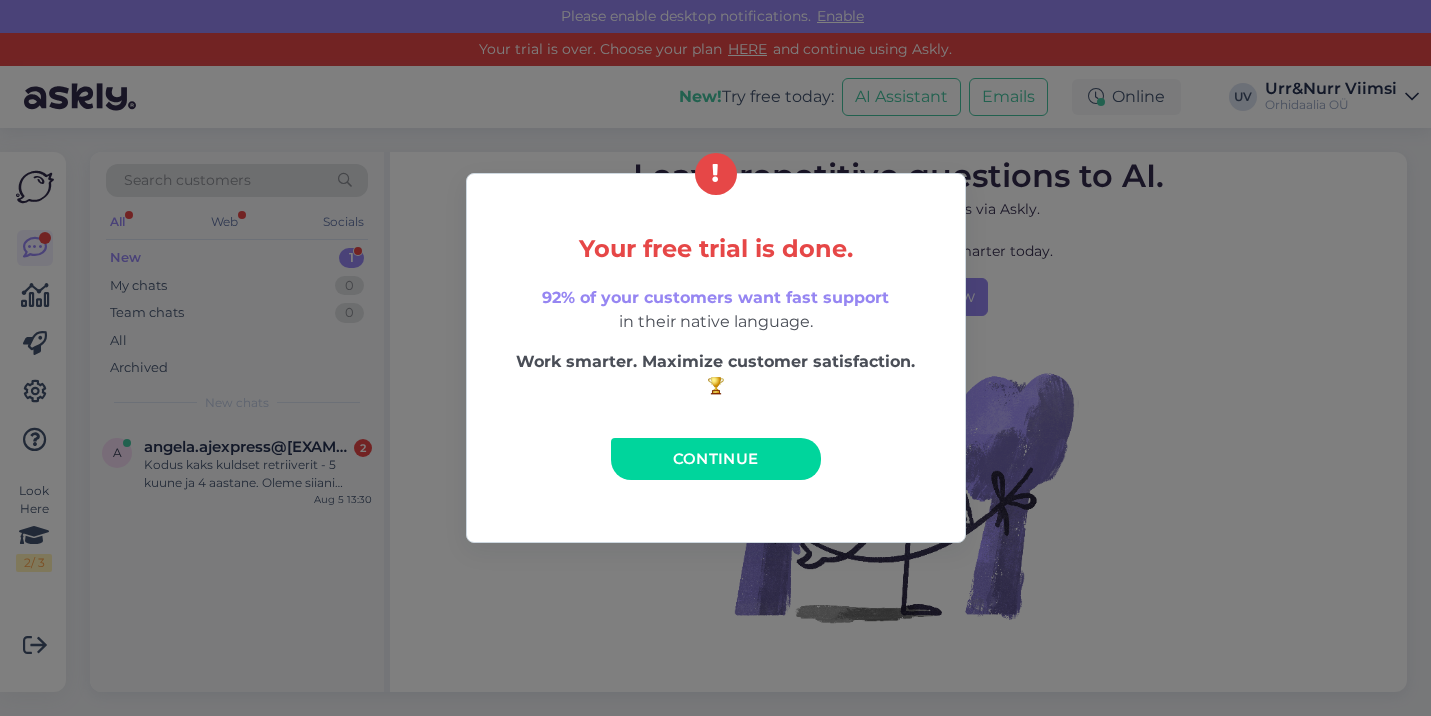 click on "Continue" at bounding box center [716, 458] 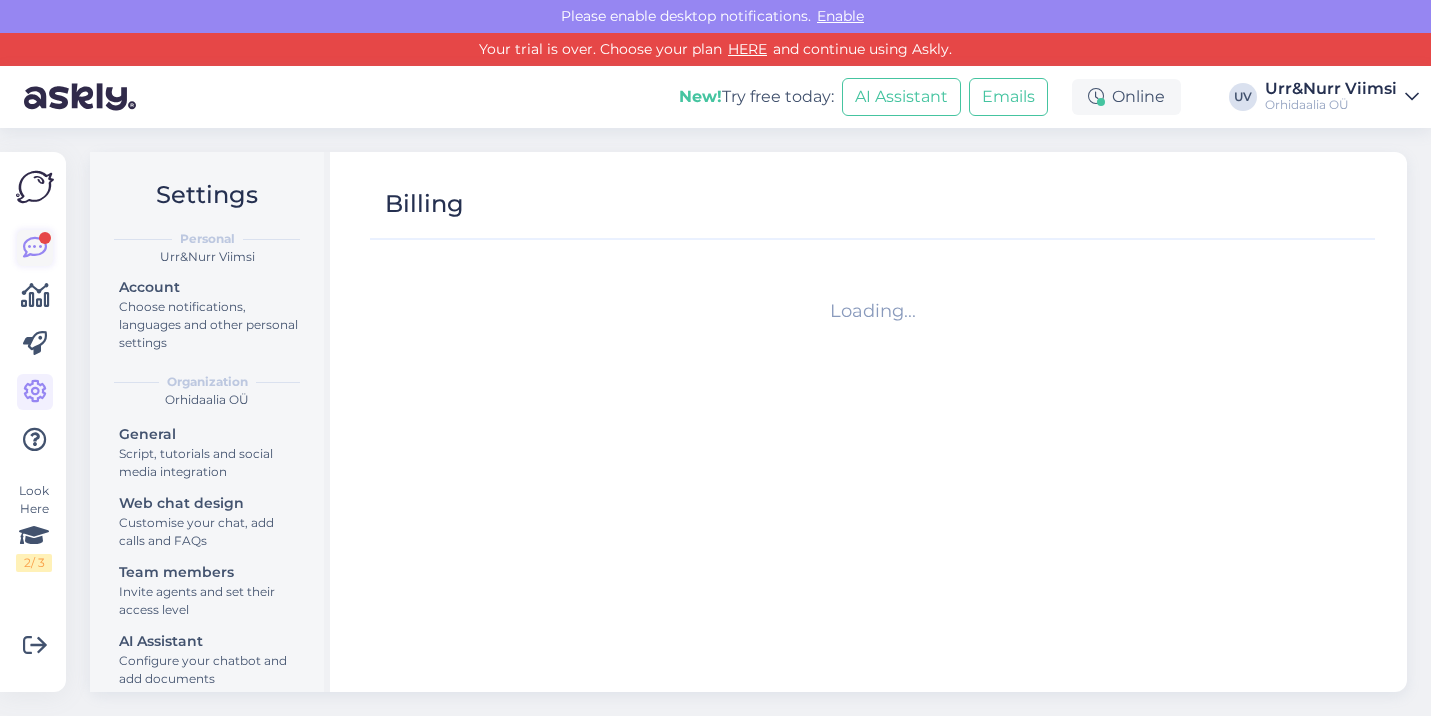 click at bounding box center (35, 248) 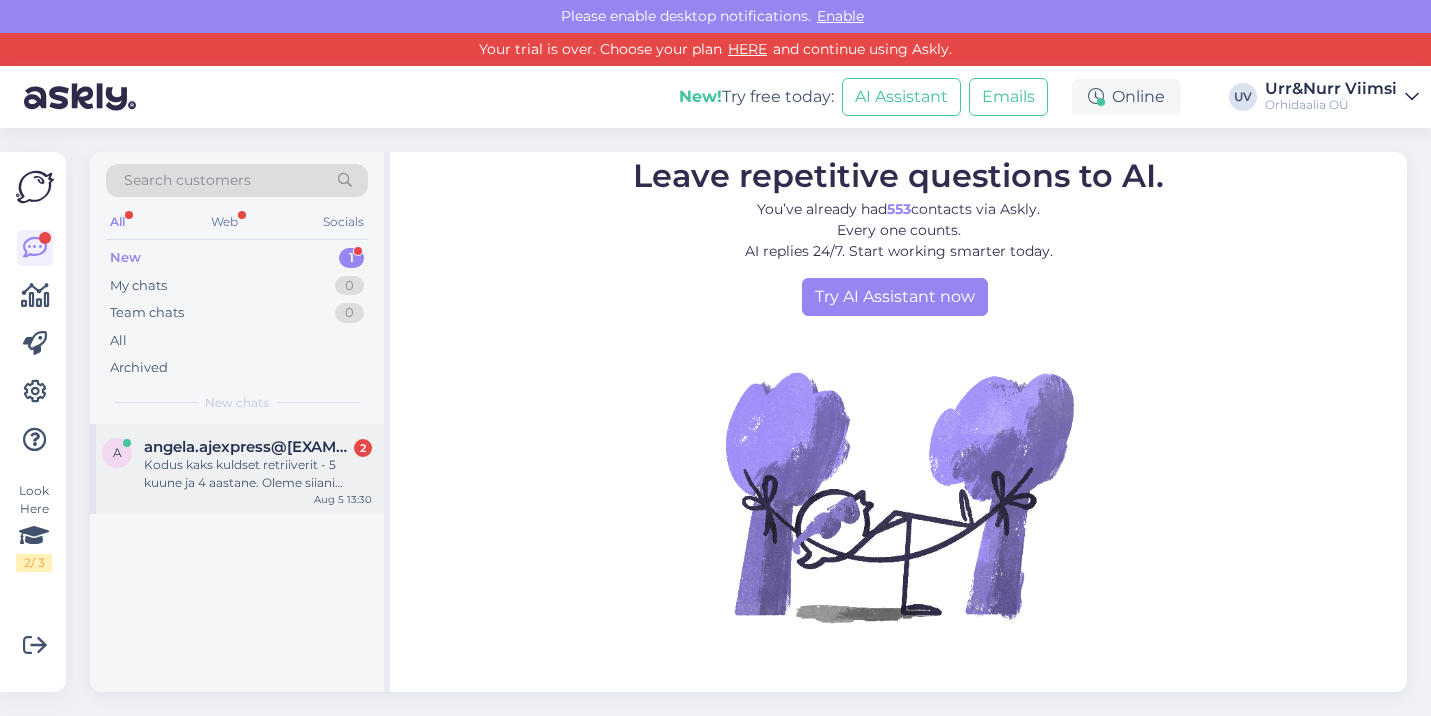 click on "angela.ajexpress@[EXAMPLE.COM]" at bounding box center [248, 447] 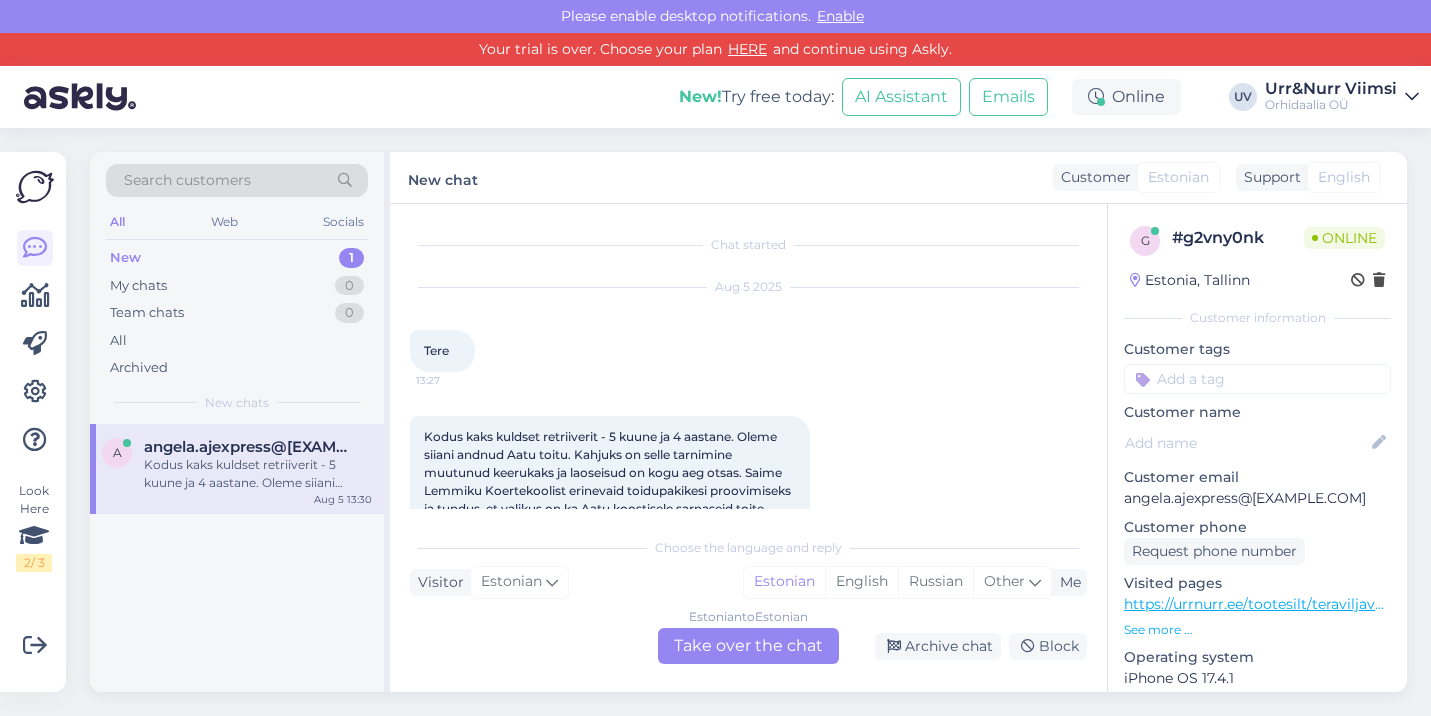 scroll, scrollTop: 79, scrollLeft: 0, axis: vertical 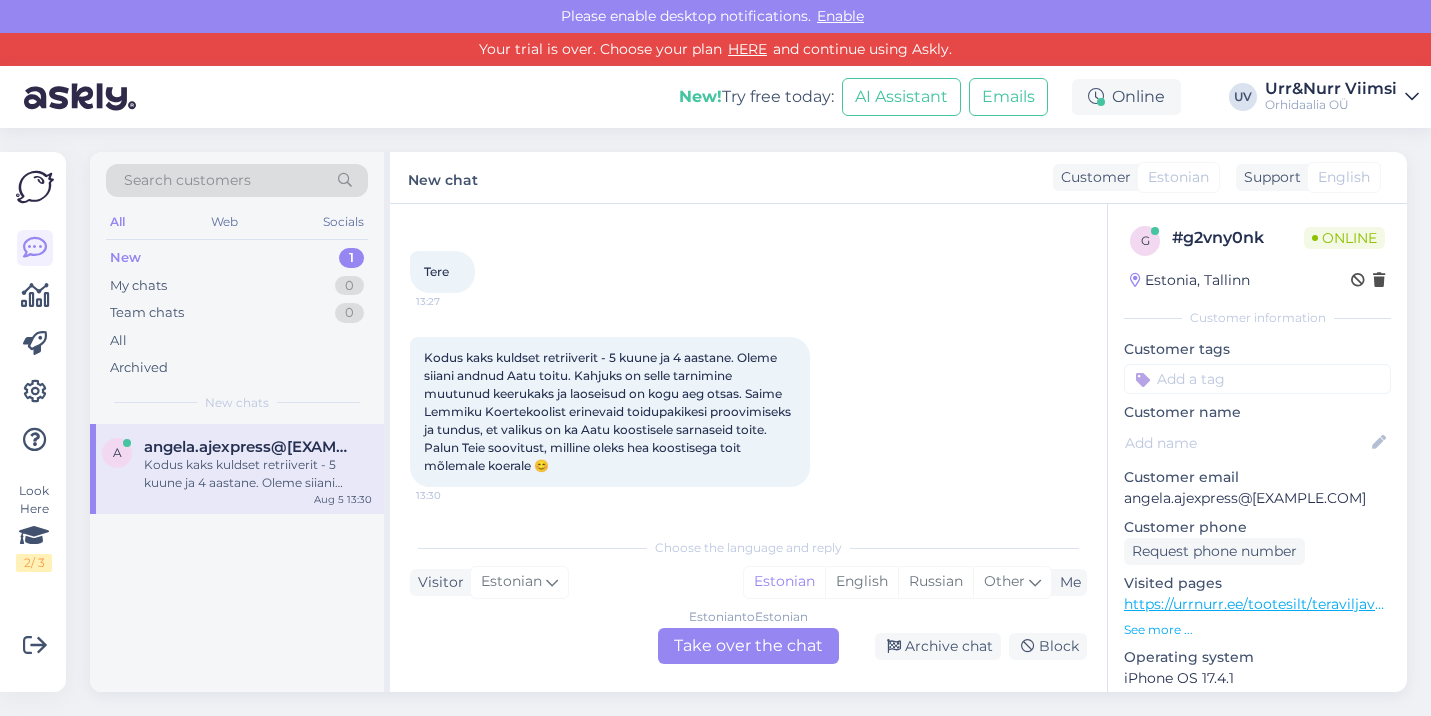 click on "Estonian  to  Estonian Take over the chat" at bounding box center (748, 646) 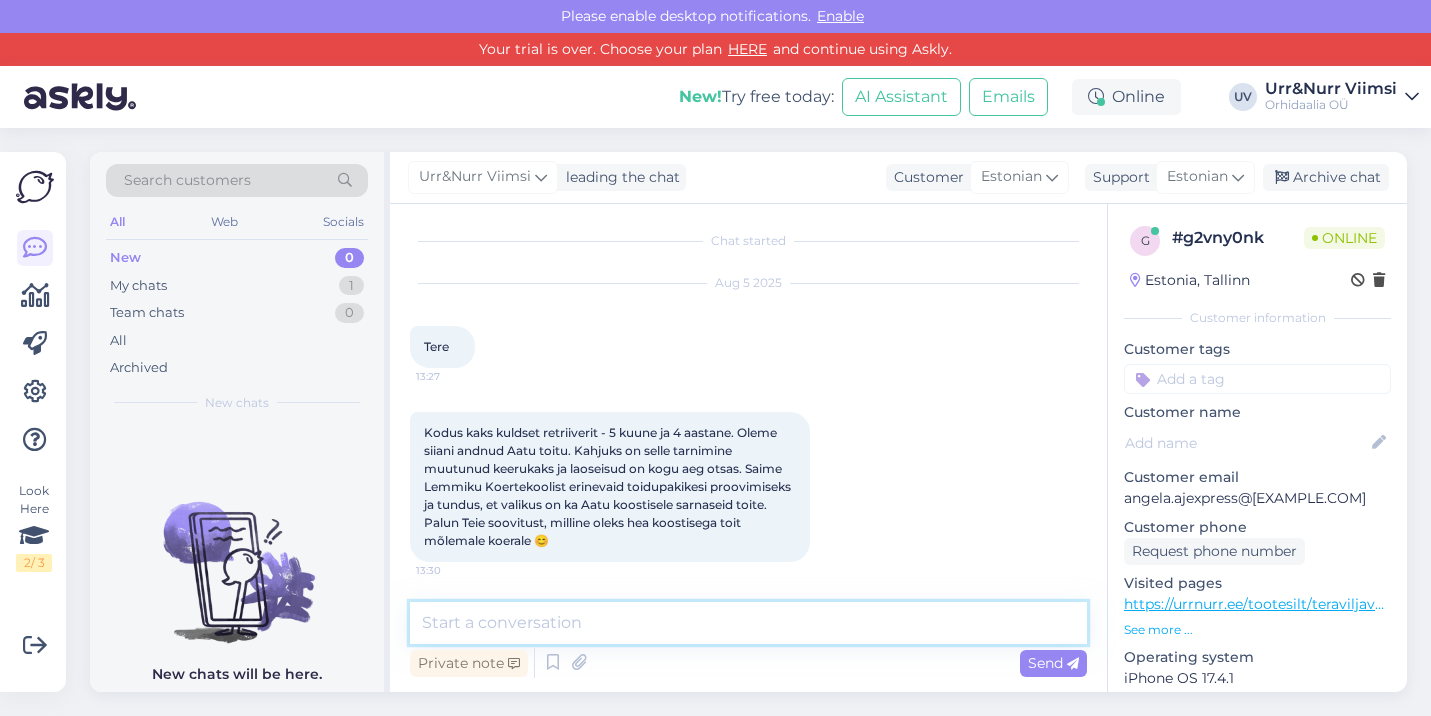 click at bounding box center (748, 623) 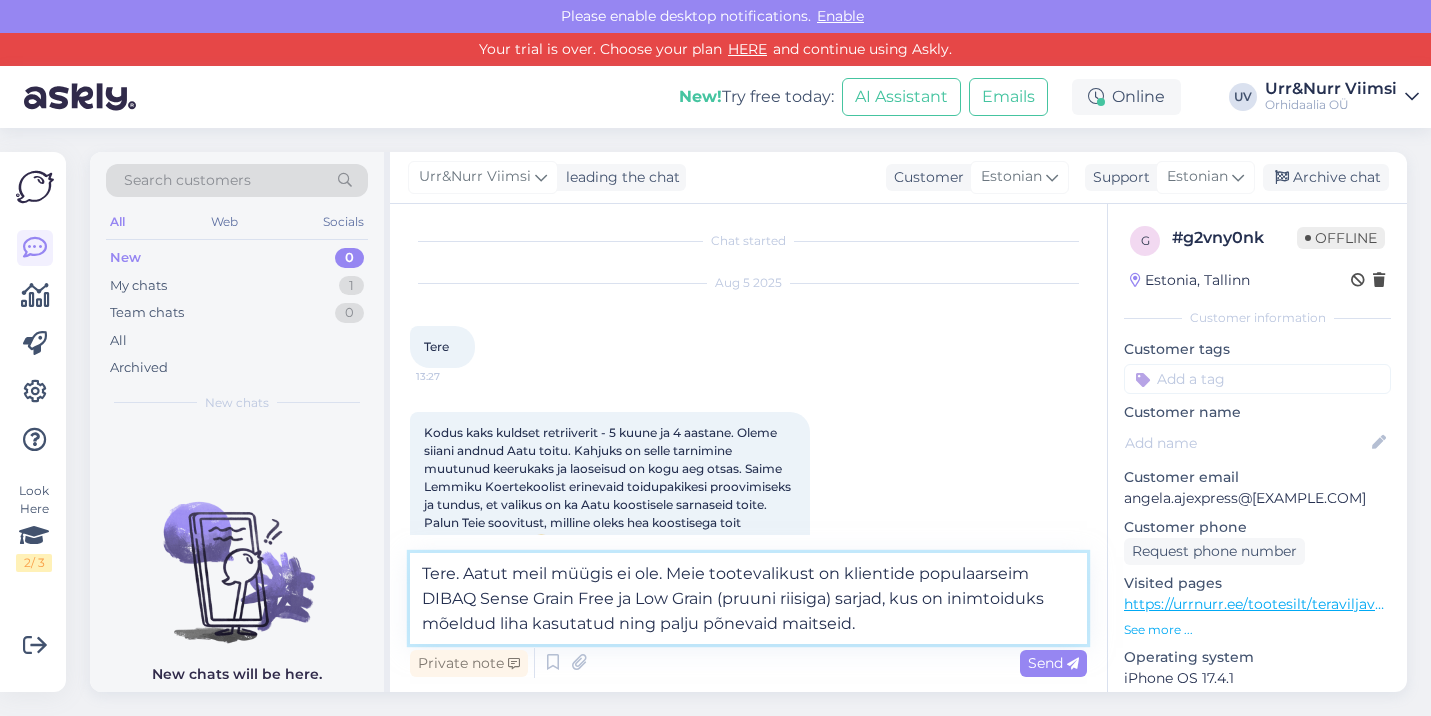 drag, startPoint x: 1027, startPoint y: 578, endPoint x: 911, endPoint y: 576, distance: 116.01724 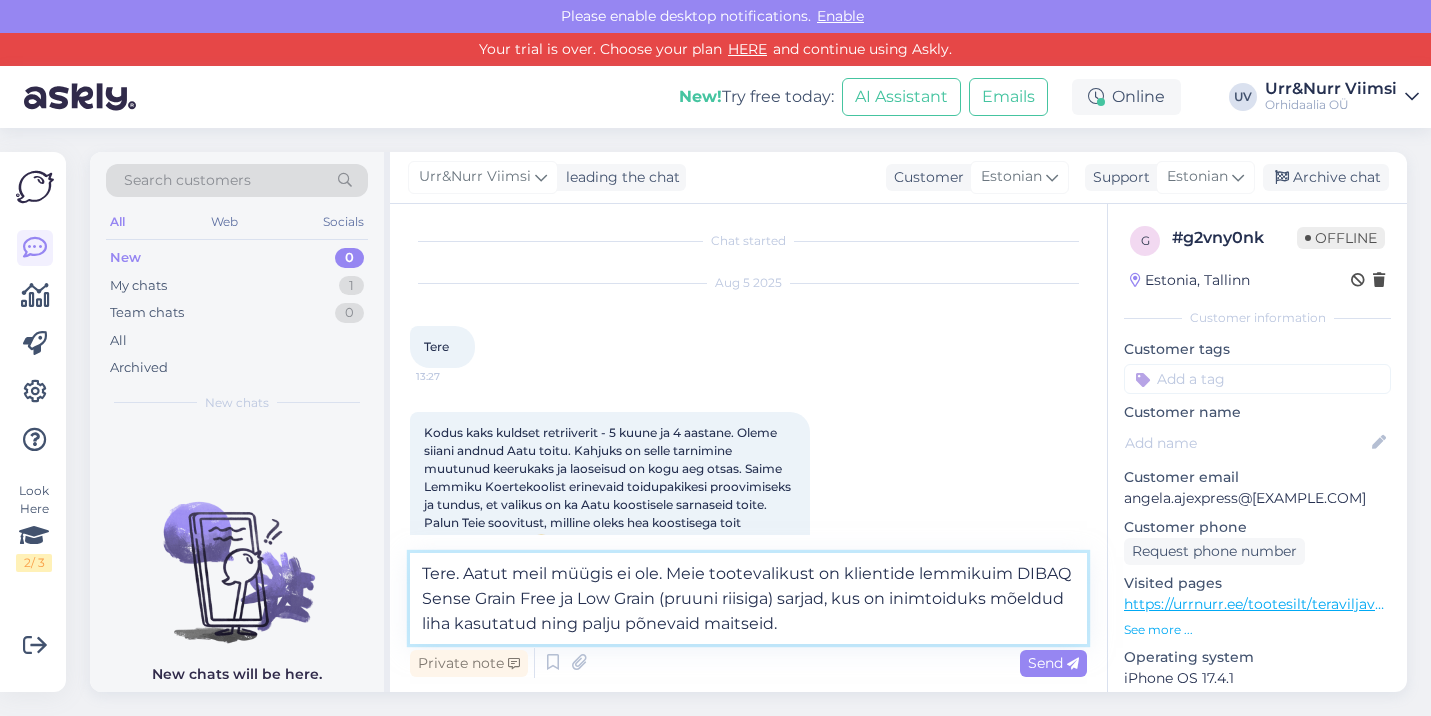 click on "Tere. Aatut meil müügis ei ole. Meie tootevalikust on klientide lemmikuim DIBAQ Sense Grain Free ja Low Grain (pruuni riisiga) sarjad, kus on inimtoiduks mõeldud liha kasutatud ning palju põnevaid maitseid." at bounding box center [748, 598] 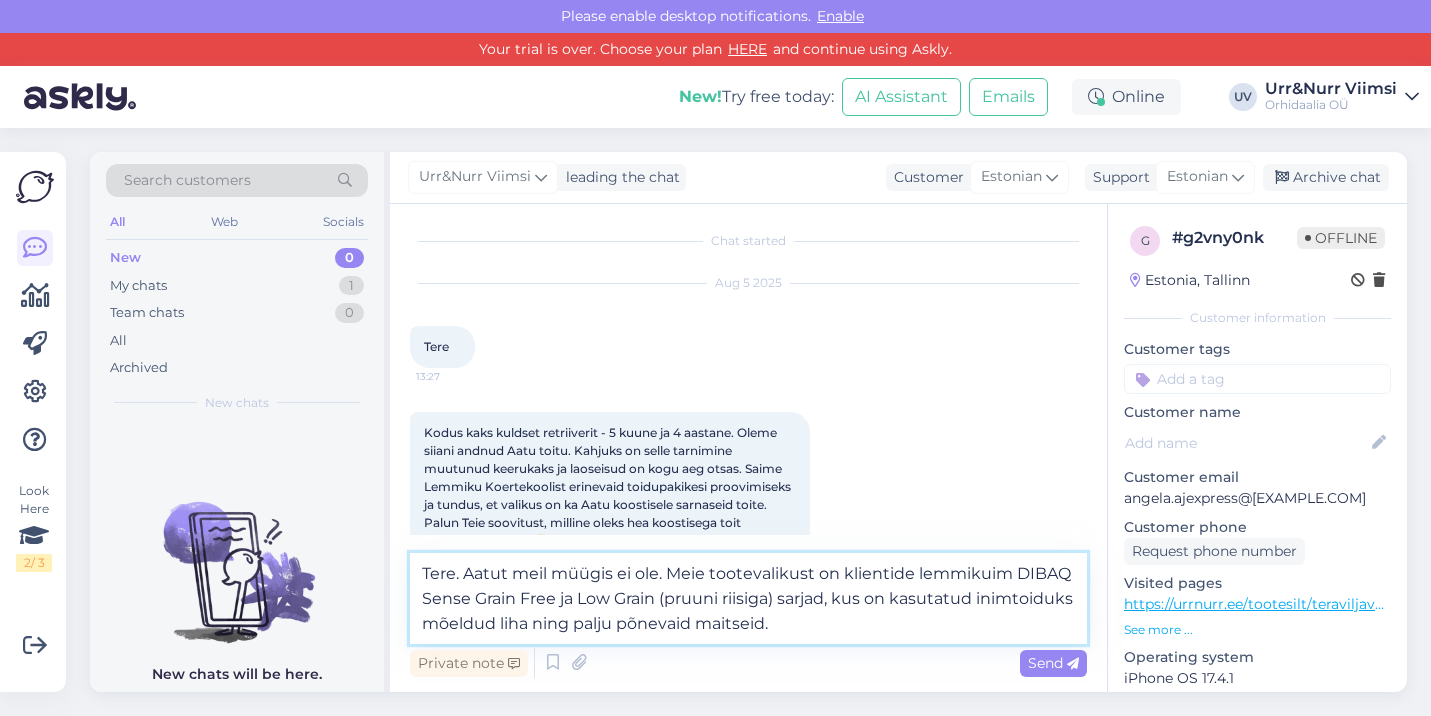 drag, startPoint x: 714, startPoint y: 623, endPoint x: 634, endPoint y: 626, distance: 80.05623 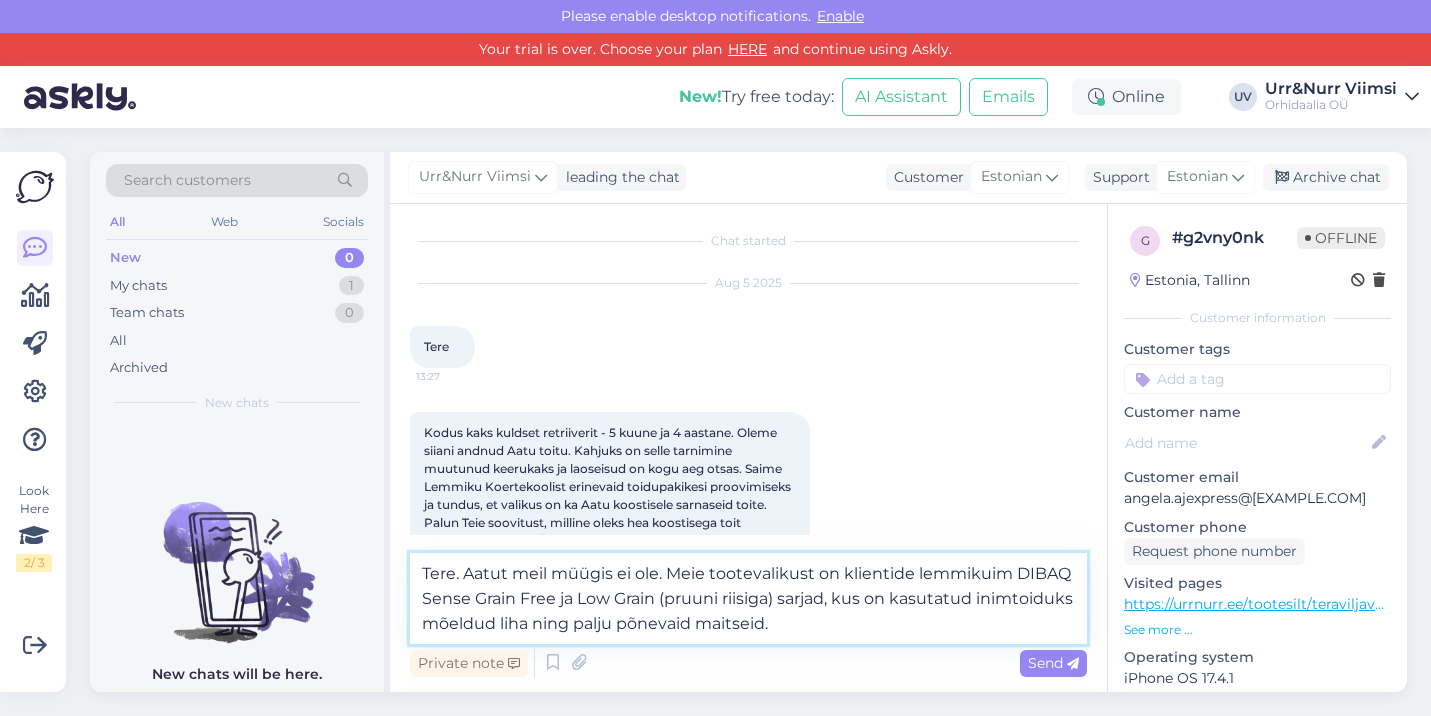 click on "Tere. Aatut meil müügis ei ole. Meie tootevalikust on klientide lemmikuim DIBAQ Sense Grain Free ja Low Grain (pruuni riisiga) sarjad, kus on kasutatud inimtoiduks mõeldud liha ning palju põnevaid maitseid." at bounding box center [748, 598] 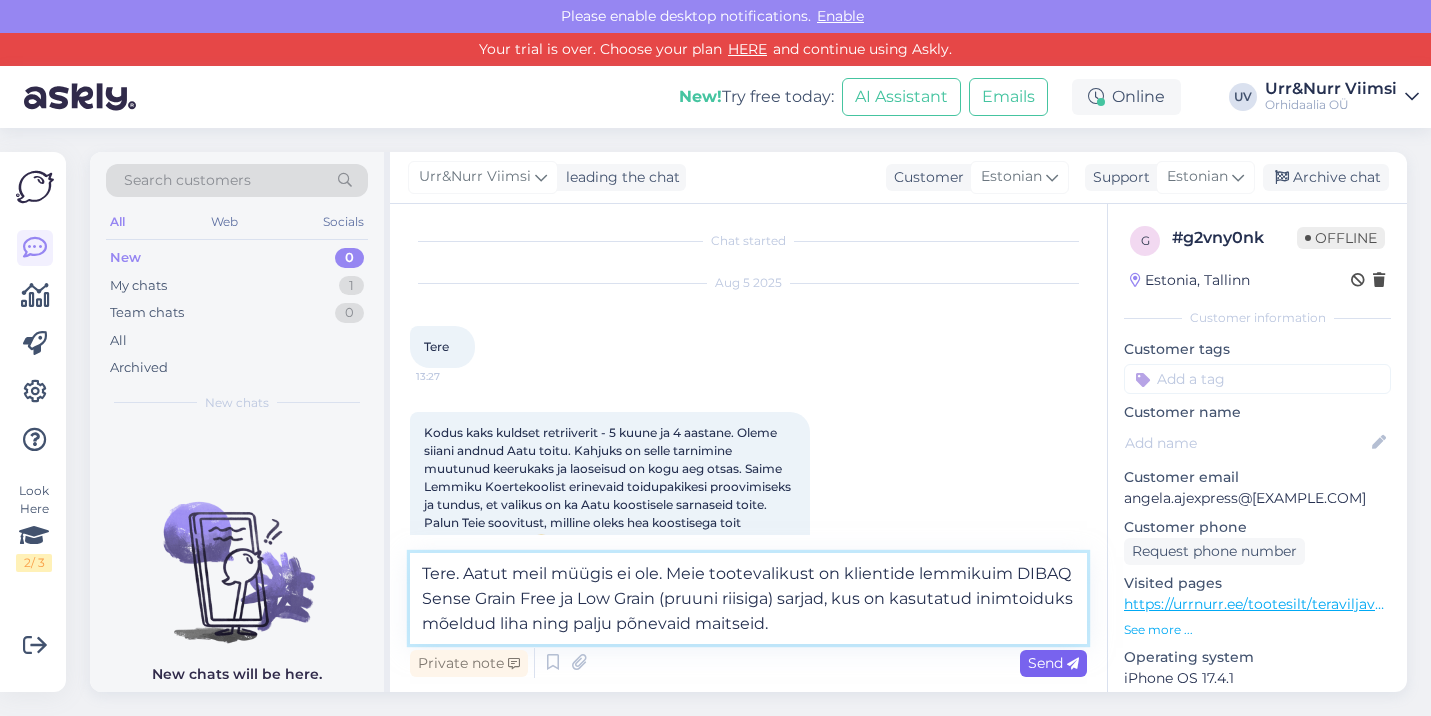 type on "Tere. Aatut meil müügis ei ole. Meie tootevalikust on klientide lemmikuim DIBAQ Sense Grain Free ja Low Grain (pruuni riisiga) sarjad, kus on kasutatud inimtoiduks mõeldud liha ning palju põnevaid maitseid." 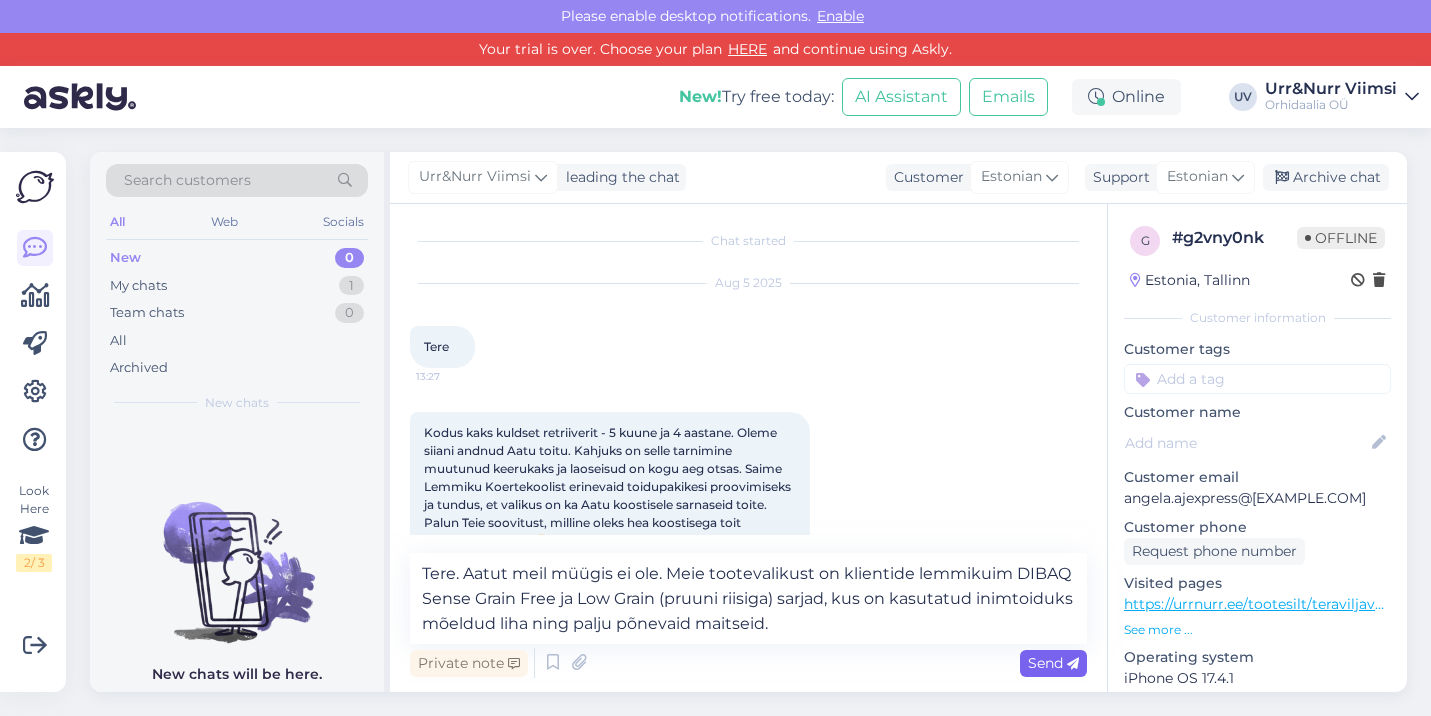 click on "Send" at bounding box center [1053, 663] 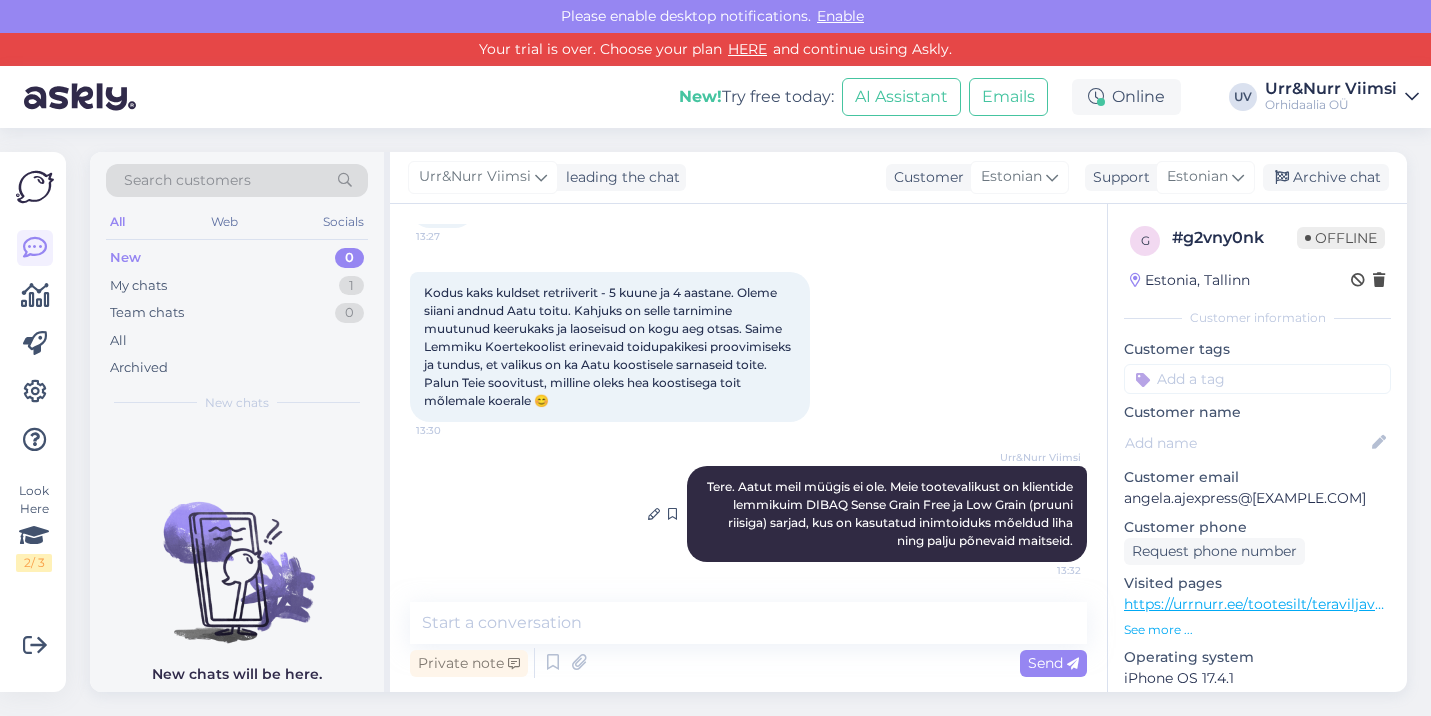 scroll, scrollTop: 144, scrollLeft: 0, axis: vertical 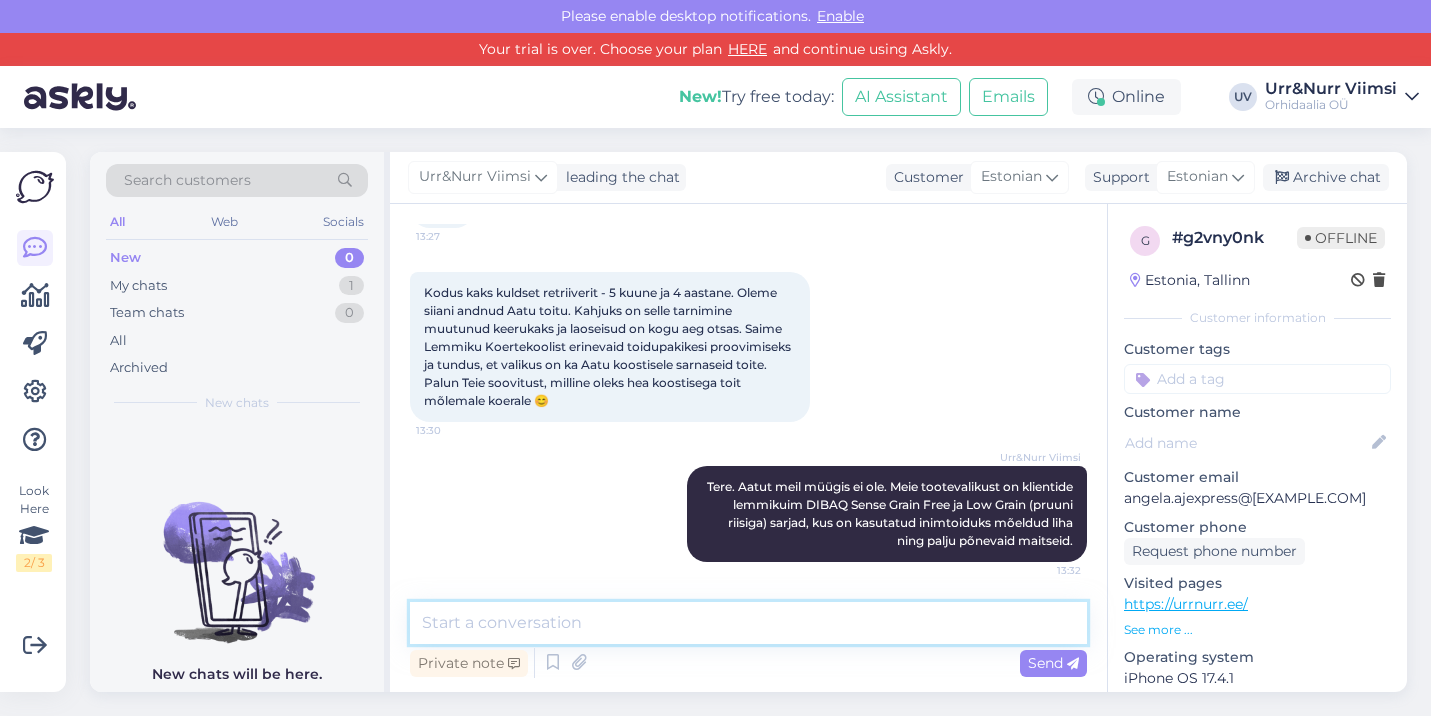 click on "Chat started Aug 5 [YEAR] [TIME] Tere 13:27  Kodus kaks kuldset retriiverit - 5 kuune ja 4 aastane. Oleme siiani andnud Aatu toitu. Kahjuks on selle tarnimine muutunud keerukaks ja laoseisud on kogu aeg otsas. Saime Lemmiku Koertekoolist erinevaid toidupakikesi proovimiseks ja tundus, et valikus on ka Aatu koostisele sarnaseid toite. Palun Teie soovitust, milline oleks hea koostisega toit mõlemale koerale 😊 13:30  Urr&Nurr Viimsi
Tere. Aatut meil müügis ei ole. Meie tootevalikust on klientide lemmikuim DIBAQ Sense Grain Free ja Low Grain (pruuni riisiga) sarjad, kus on kasutatud inimtoiduks mõeldud liha ning palju põnevaid maitseid.  13:32  Private note Send" at bounding box center [748, 448] 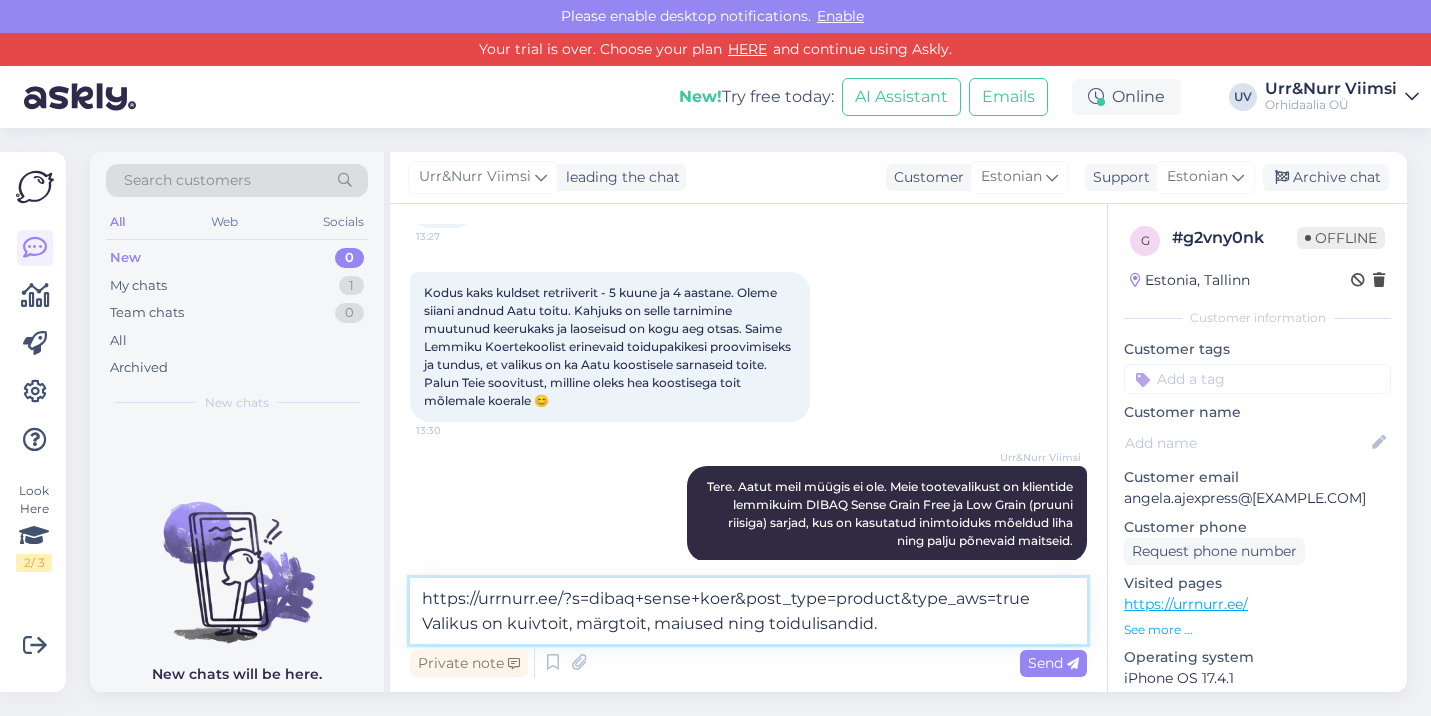 type on "https://urrnurr.ee/?s=dibaq+sense+koer&post_type=product&type_aws=true Valikus on kuivtoit, märgtoit, maiused ning toidulisandid." 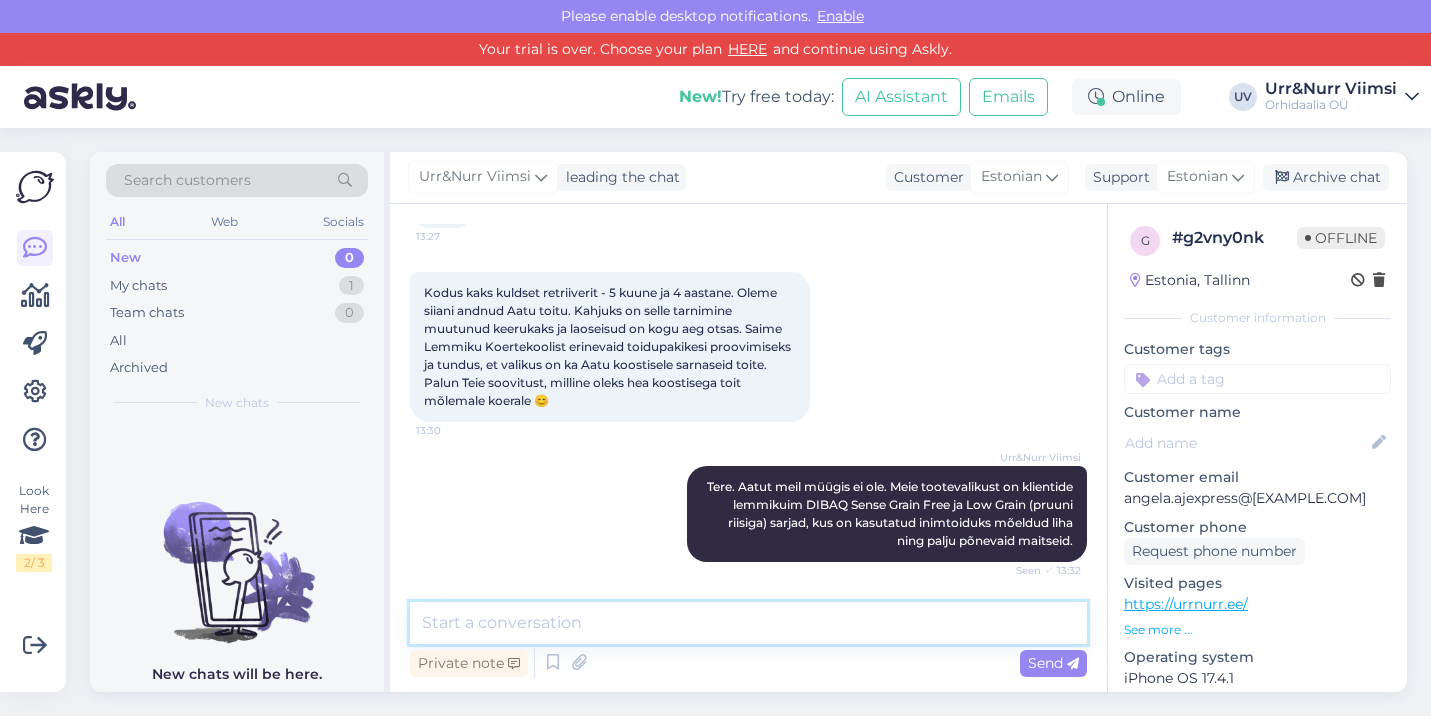 scroll, scrollTop: 266, scrollLeft: 0, axis: vertical 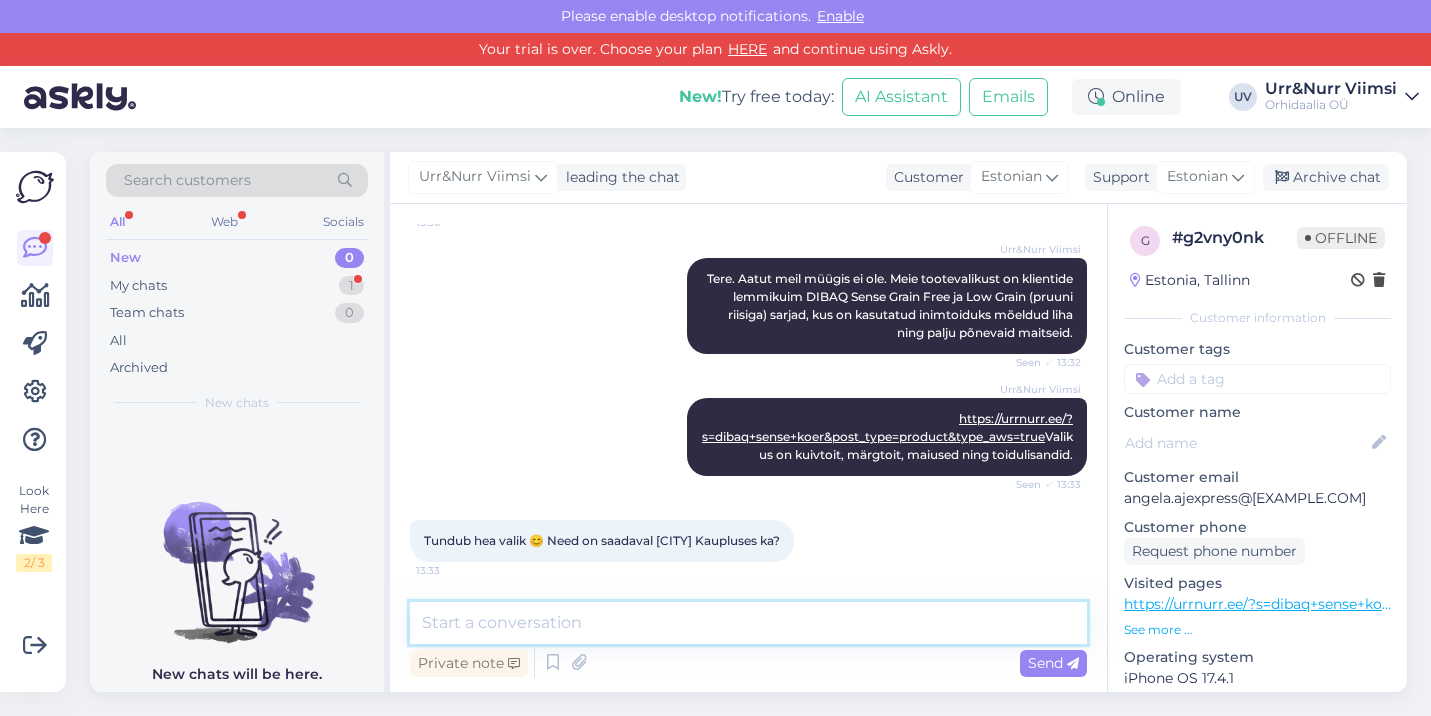click at bounding box center [748, 623] 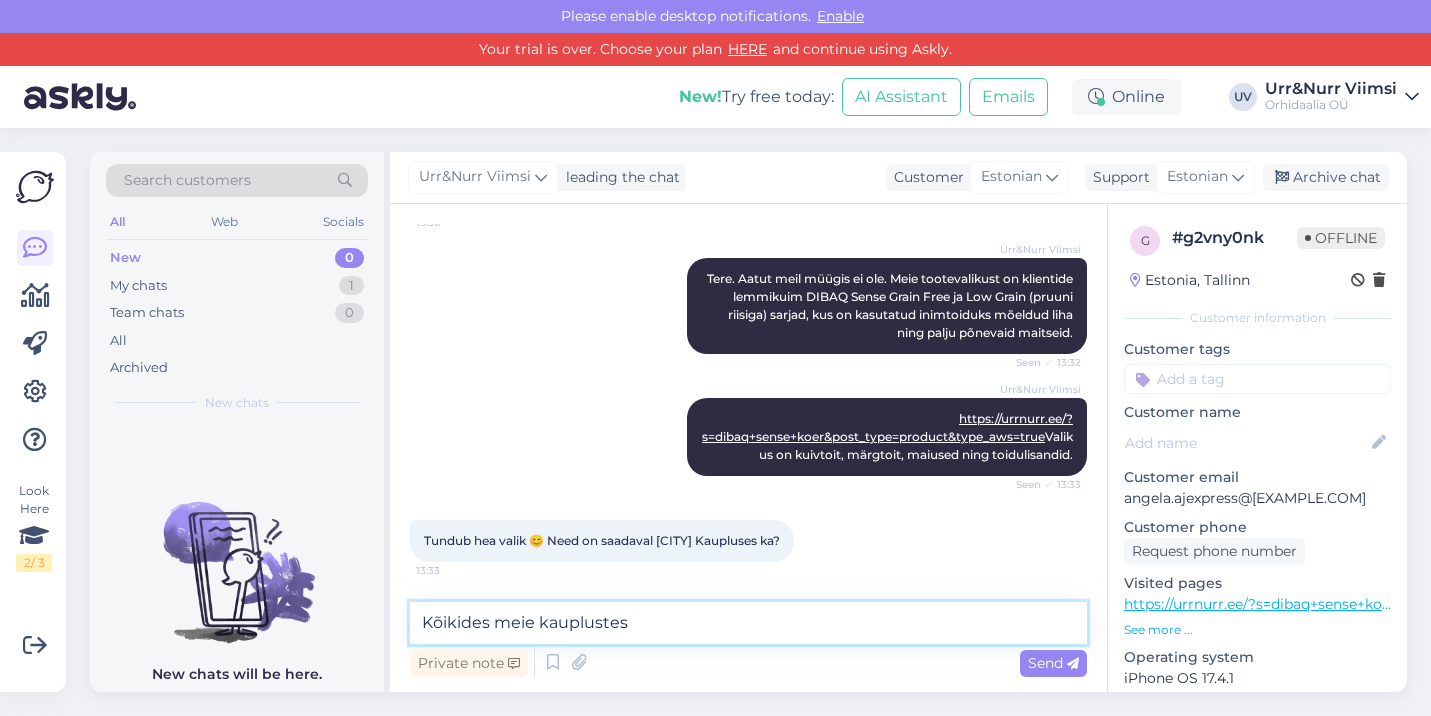 click on "Kõikides meie kauplustes" at bounding box center (748, 623) 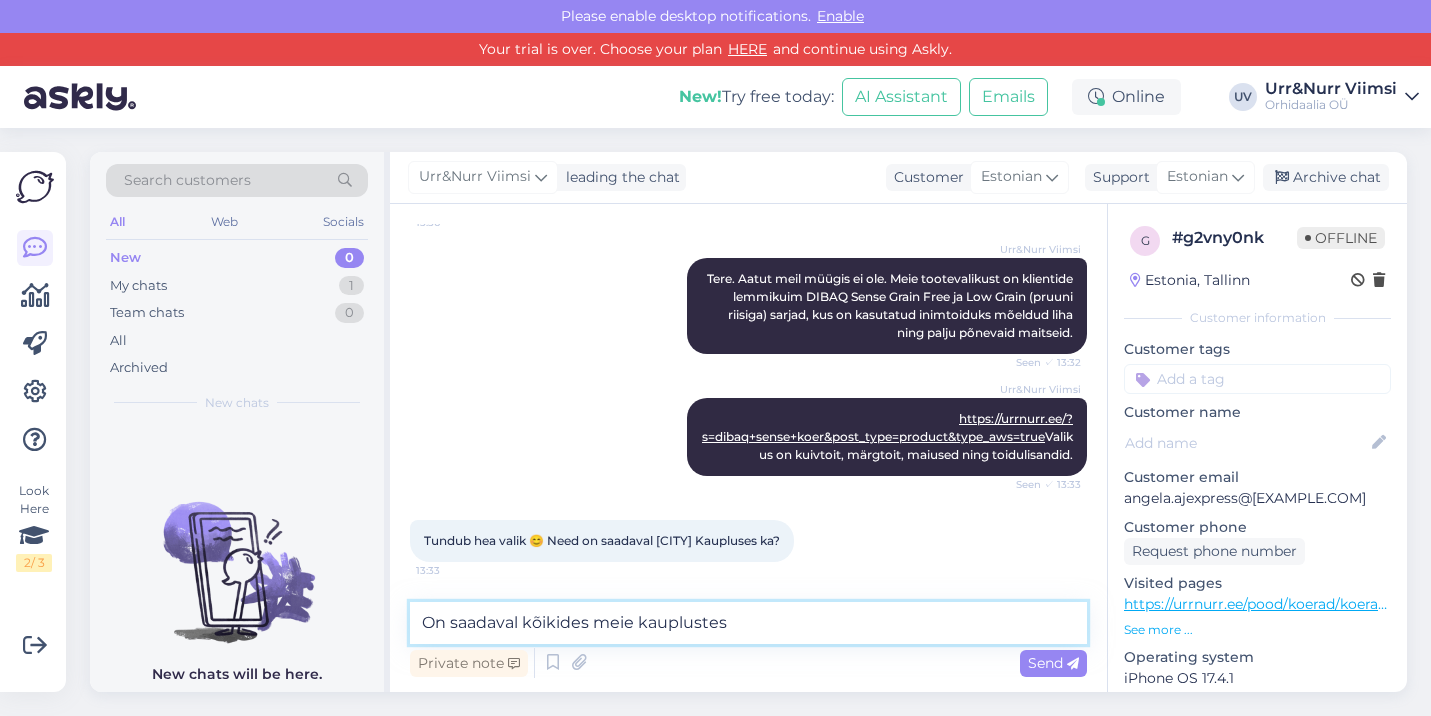 click on "On saadaval kõikides meie kauplustes" at bounding box center (748, 623) 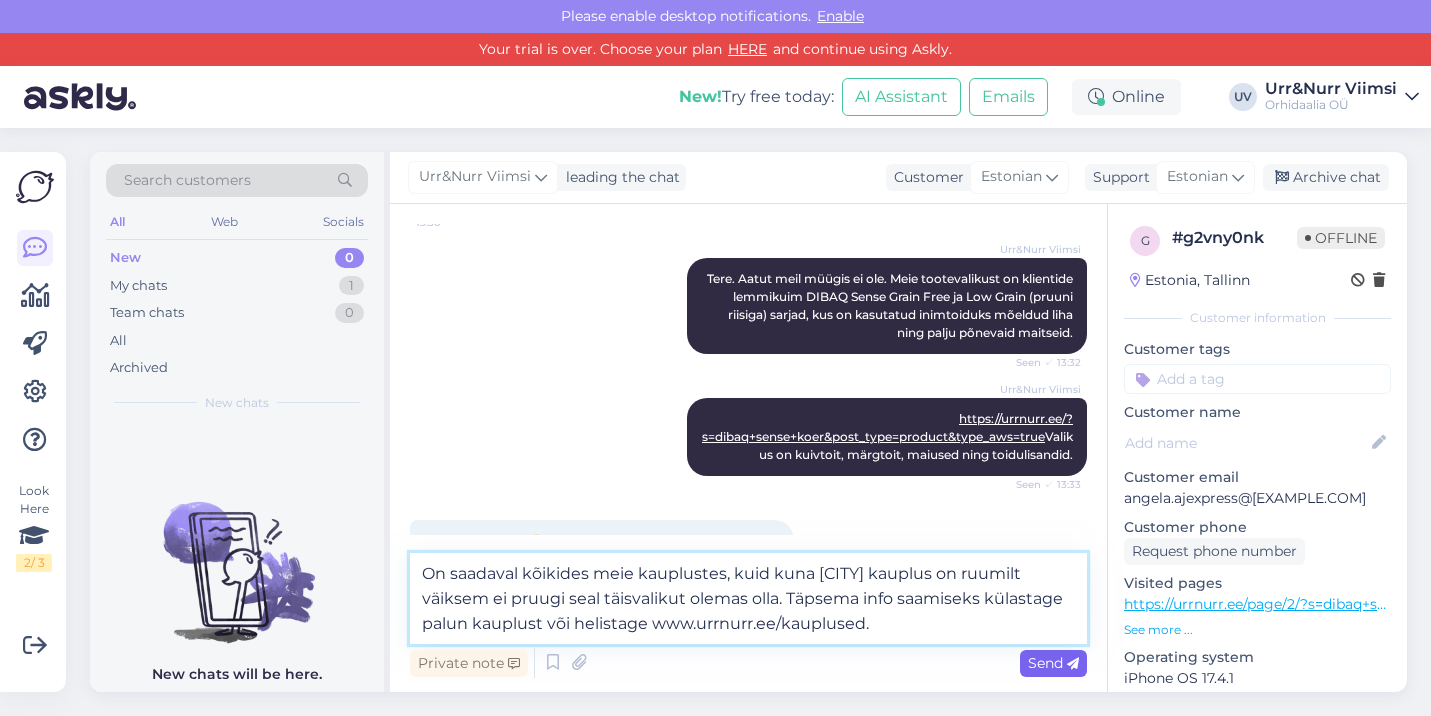 type on "On saadaval kõikides meie kauplustes, kuid kuna [CITY] kauplus on ruumilt väiksem ei pruugi seal täisvalikut olemas olla. Täpsema info saamiseks külastage palun kauplust või helistage www.urrnurr.ee/kauplused." 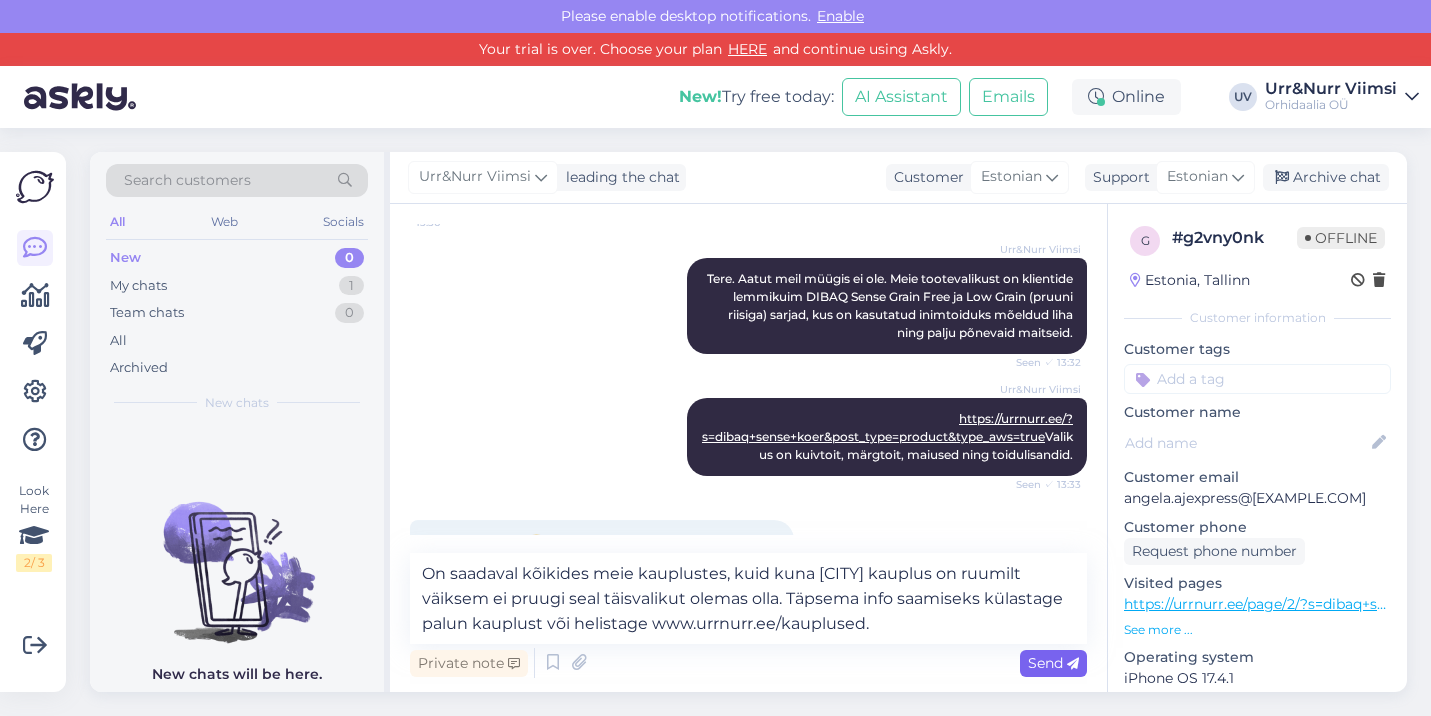 click on "Send" at bounding box center [1053, 663] 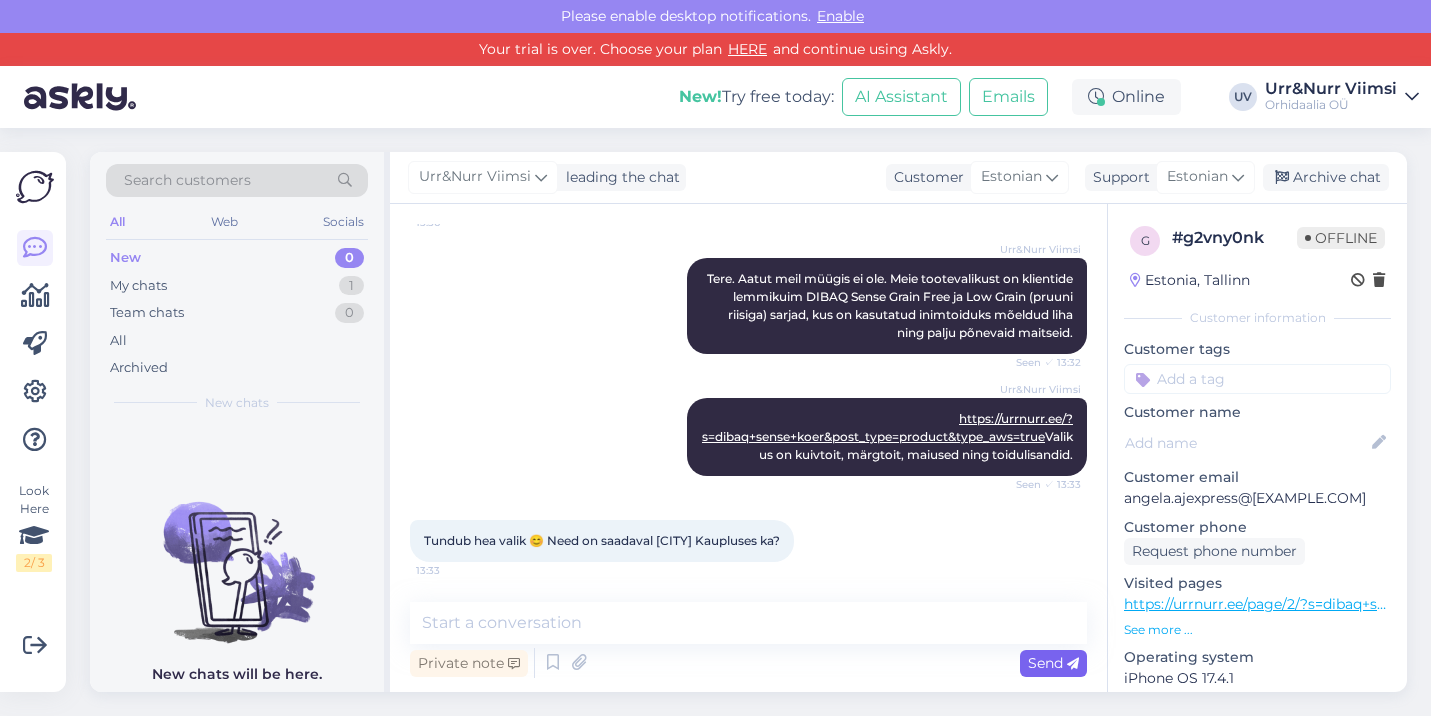 scroll, scrollTop: 492, scrollLeft: 0, axis: vertical 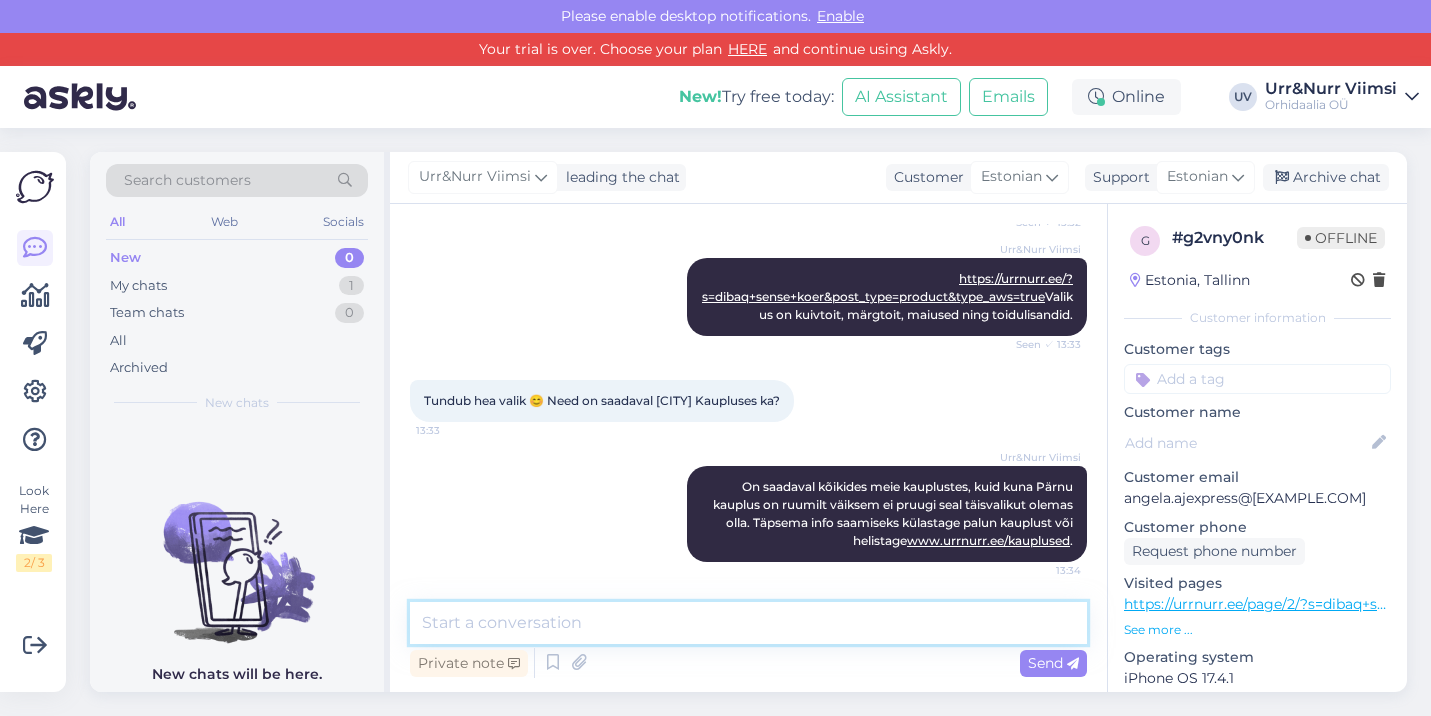 click at bounding box center (748, 623) 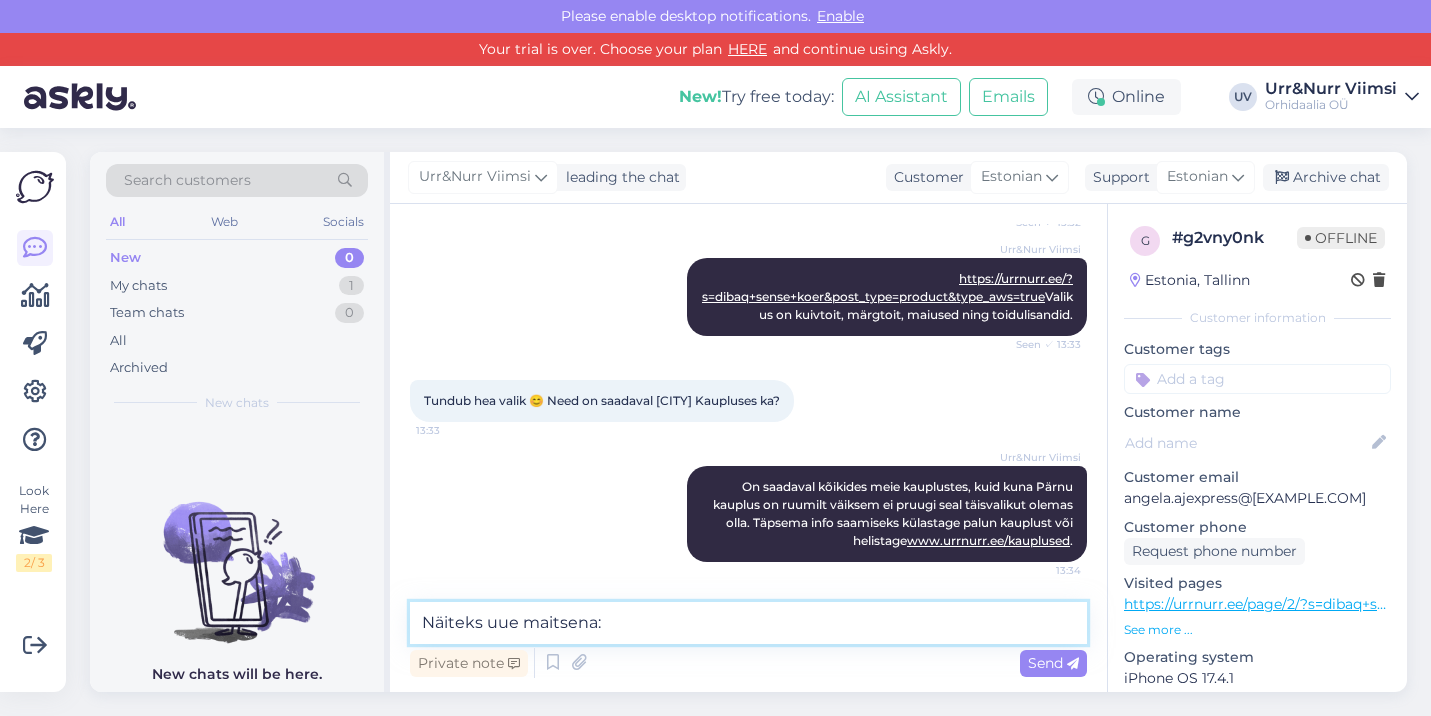 paste on "DIBAQ SENSE GRAIN FREE WILD
Teraviljavaba kuivtoit metssea-, hirve- ja kalkunilihaga
Täissööt täiskasvanud koertele.
KOOSTIS: Värske metssiga 20%*, värske hirv 20%*, dehüdreeritud kalkun 20%, kooritud herned*, kartul, hernetärklis, kalkuniõli 9%, peedi viljaliha (kiudaineallikas), värsked puu- ja köögiviljad 4% (pipar, mustikad ja õun), Ceratonia siliqua*, lõheõli 1%.(oomega 3 ja 6 rasvhapete allikas), mineraalained, liigeste kaitsepakett (kondroitiinsulfaat 750 mg/kg, glükoosamiin vesinikkloriid 750 mg/kg ja MSM), yucca, sigurijuur (inuliini-FOS allikas), pärm (MOS) ja aromaatsed taimed antioksüdantsed omadused (rosmariin*, tüümian* ja pune*).*Looduslikud koostisosad." 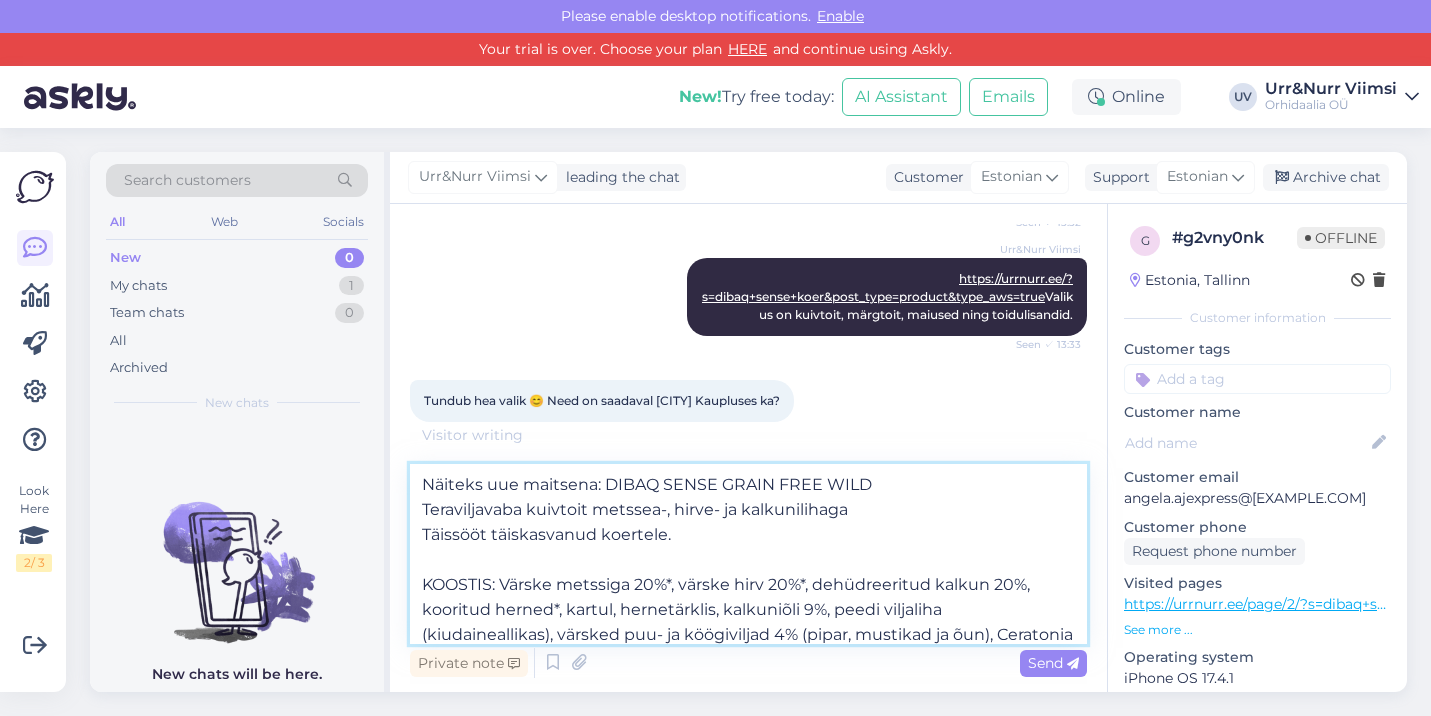 scroll, scrollTop: 0, scrollLeft: 0, axis: both 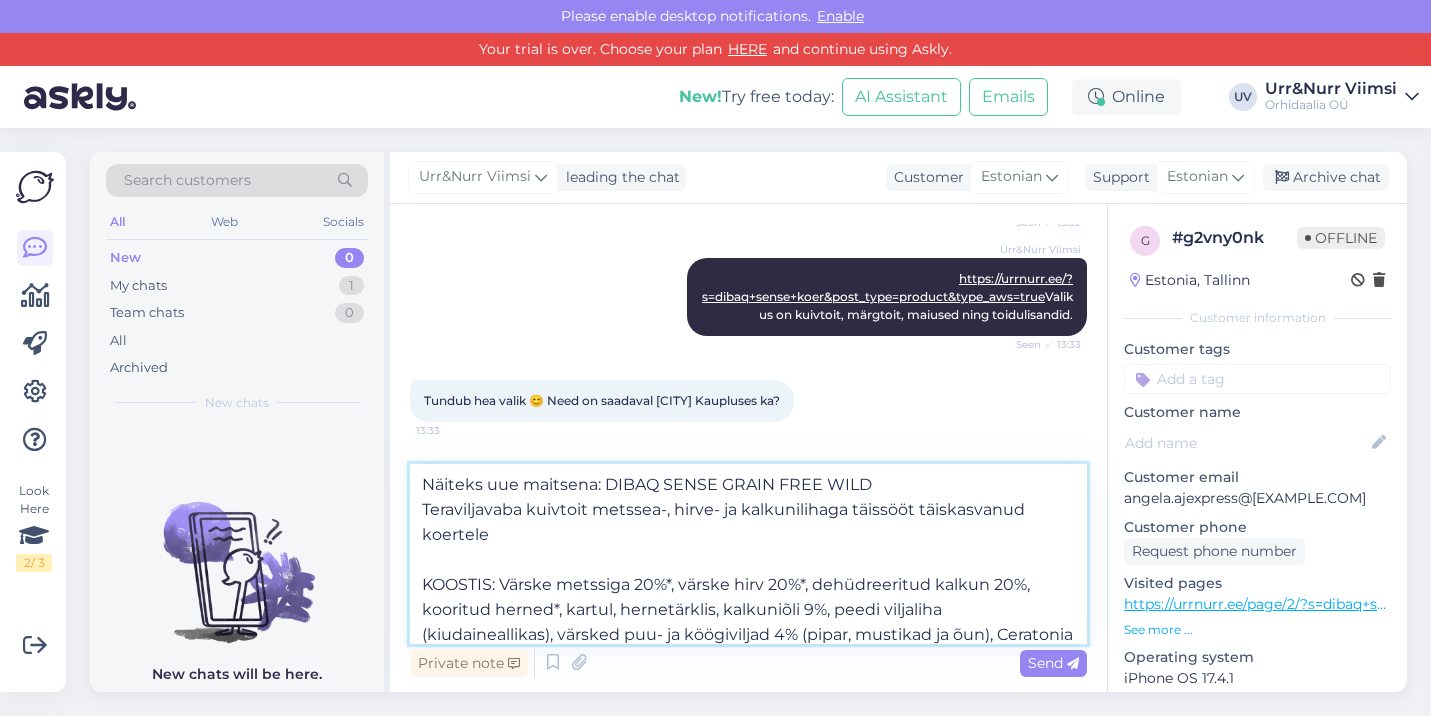 type on "Näiteks uue maitsena: DIBAQ SENSE GRAIN FREE WILD
Teraviljavaba kuivtoit metssea-, hirve- ja kalkunilihaga täissööt täiskasvanud koertele.
KOOSTIS: Värske metssiga 20%*, värske hirv 20%*, dehüdreeritud kalkun 20%, kooritud herned*, kartul, hernetärklis, kalkuniõli 9%, peedi viljaliha (kiudaineallikas), värsked puu- ja köögiviljad 4% (pipar, mustikad ja õun), Ceratonia siliqua*, lõheõli 1%.(oomega 3 ja 6 rasvhapete allikas), mineraalained, liigeste kaitsepakett (kondroitiinsulfaat 750 mg/kg, glükoosamiin vesinikkloriid 750 mg/kg ja MSM), yucca, sigurijuur (inuliini-FOS allikas), pärm (MOS) ja aromaatsed taimed antioksüdantsed omadused (rosmariin*, tüümian* ja pune*).*Looduslikud koostisosad." 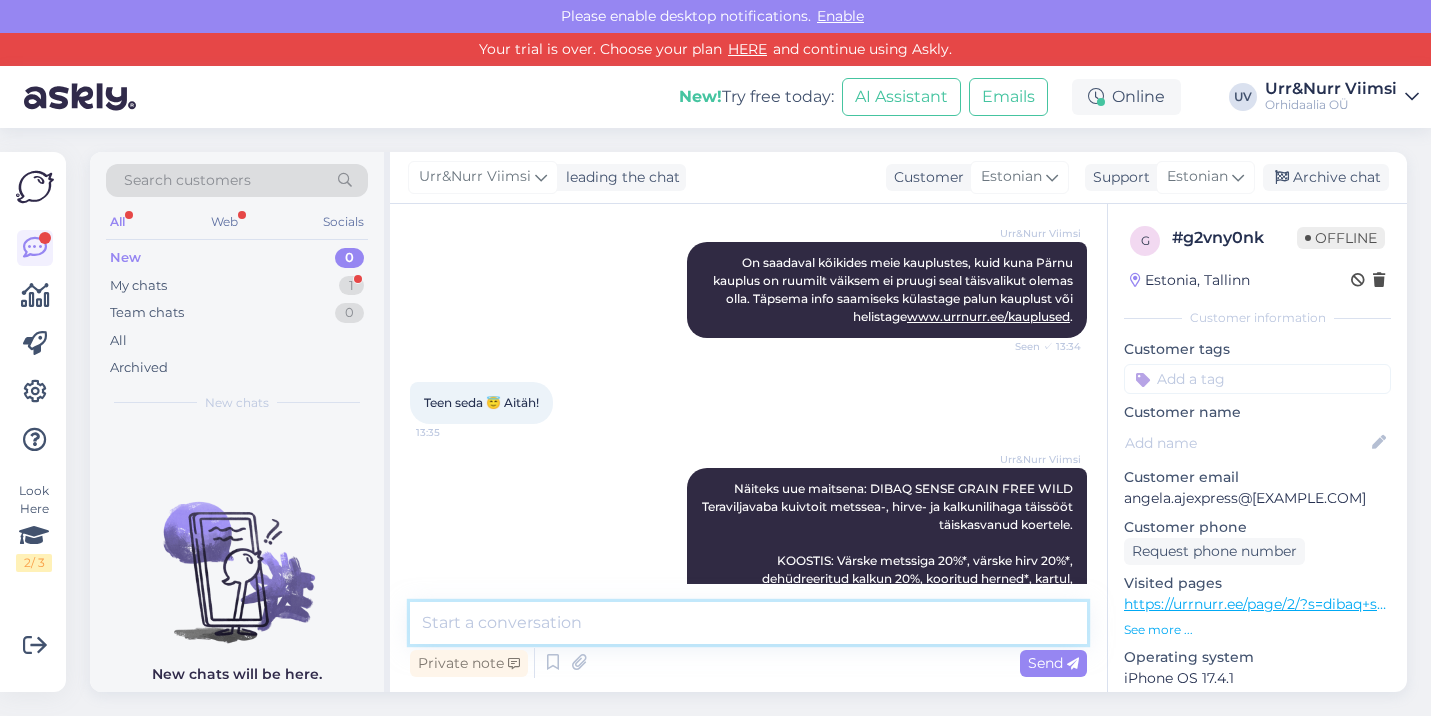scroll, scrollTop: 916, scrollLeft: 0, axis: vertical 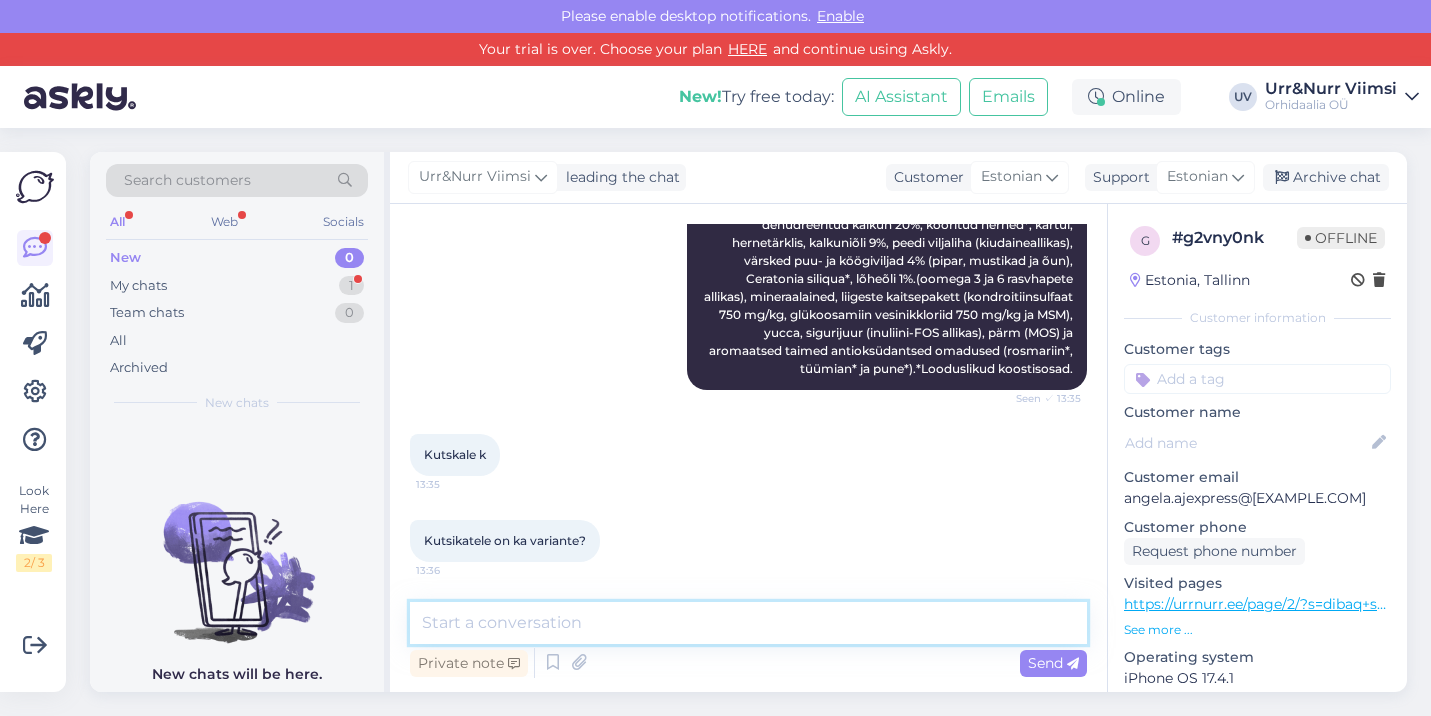 click at bounding box center [748, 623] 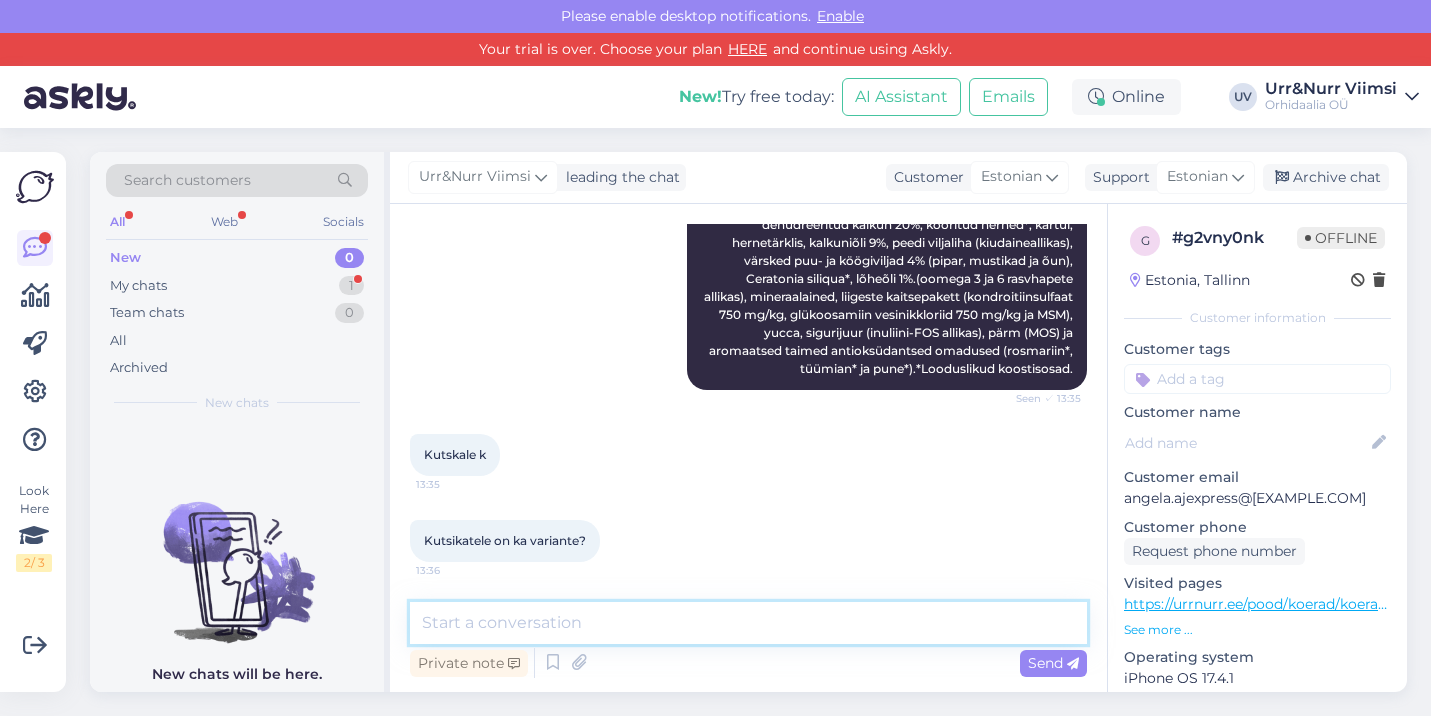 click at bounding box center (748, 623) 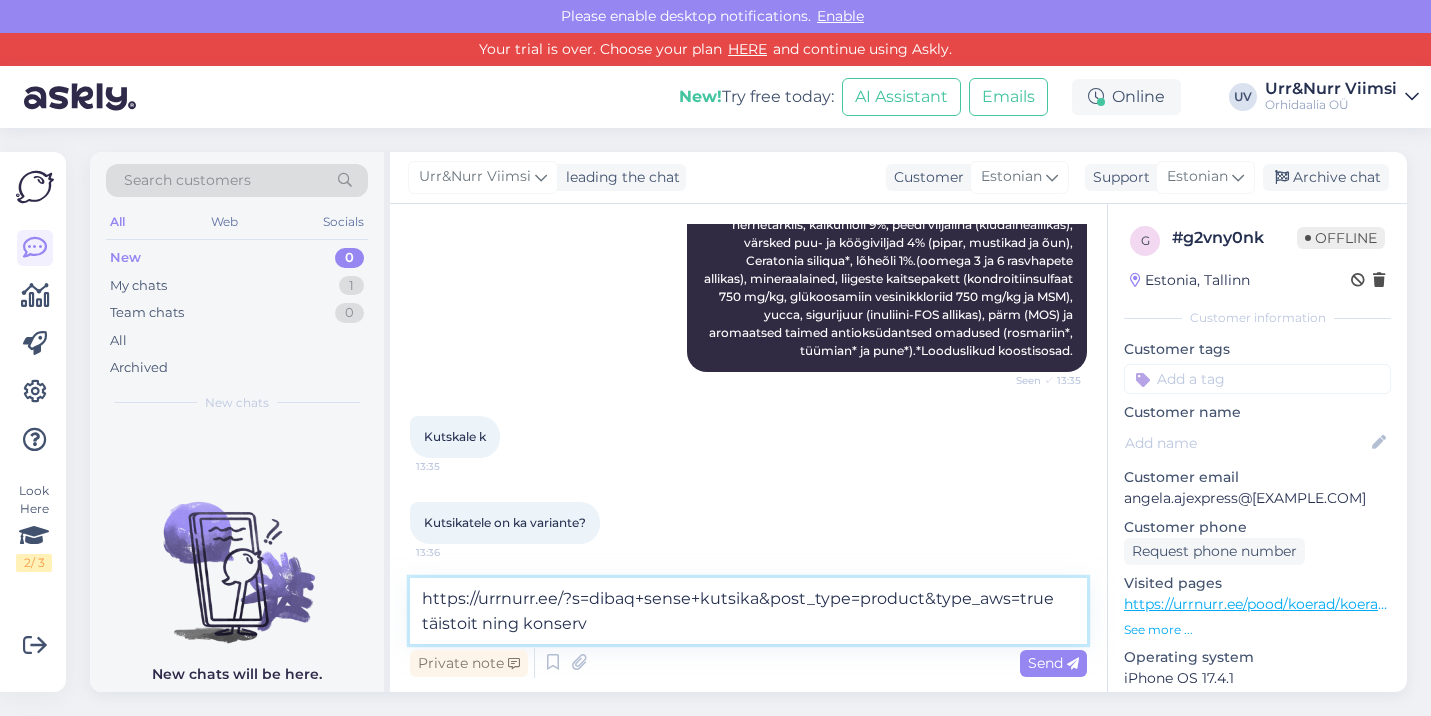 click on "https://urrnurr.ee/?s=dibaq+sense+kutsika&post_type=product&type_aws=true täistoit ning konserv" at bounding box center [748, 611] 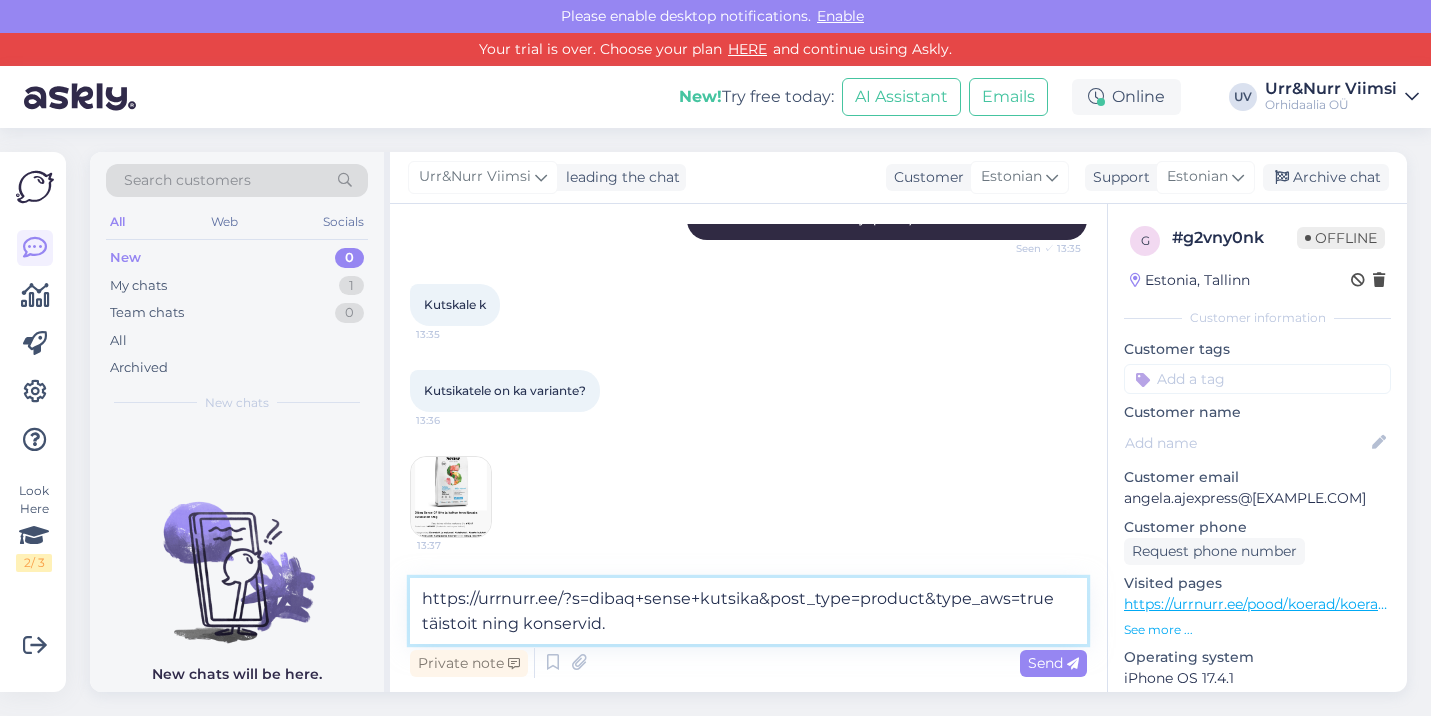 scroll, scrollTop: 1214, scrollLeft: 0, axis: vertical 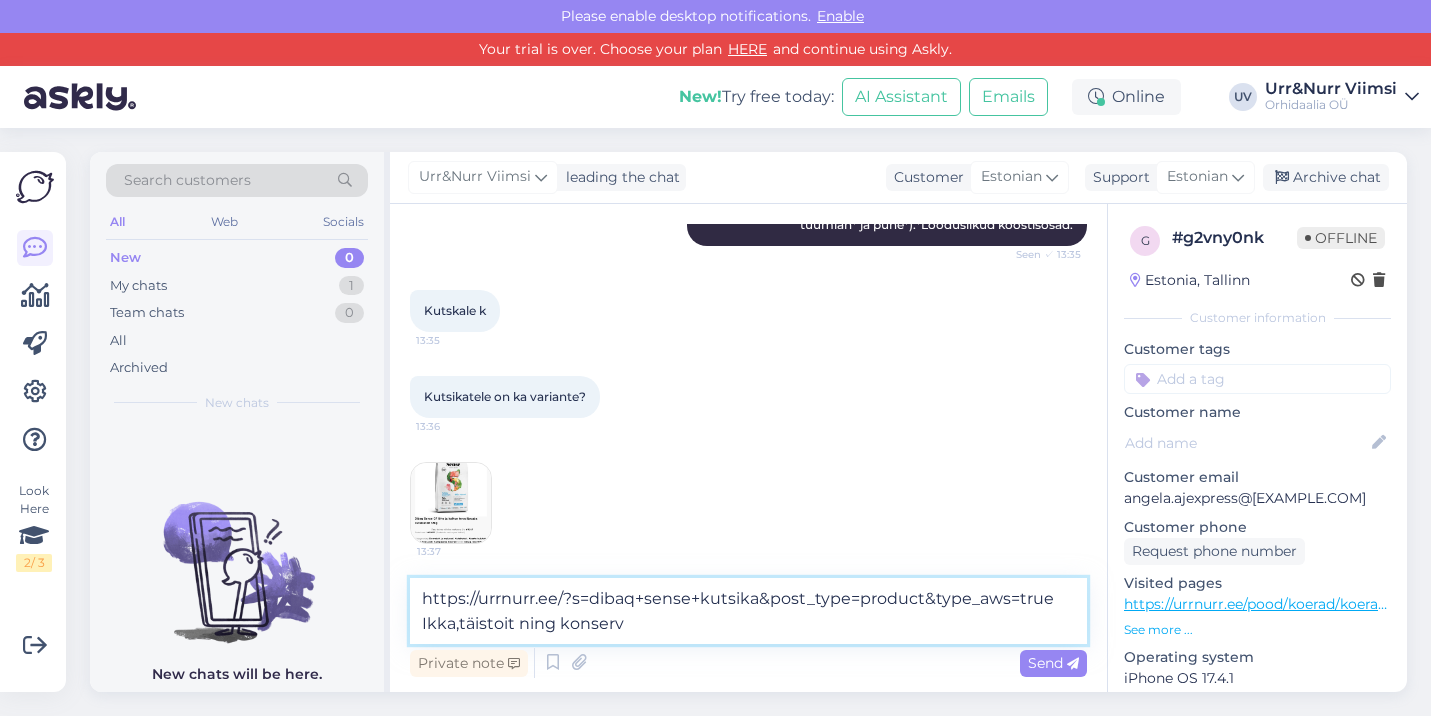 type on "https://urrnurr.ee/?s=dibaq+sense+kutsika&post_type=product&type_aws=true Ikka, täistoit ning konserv" 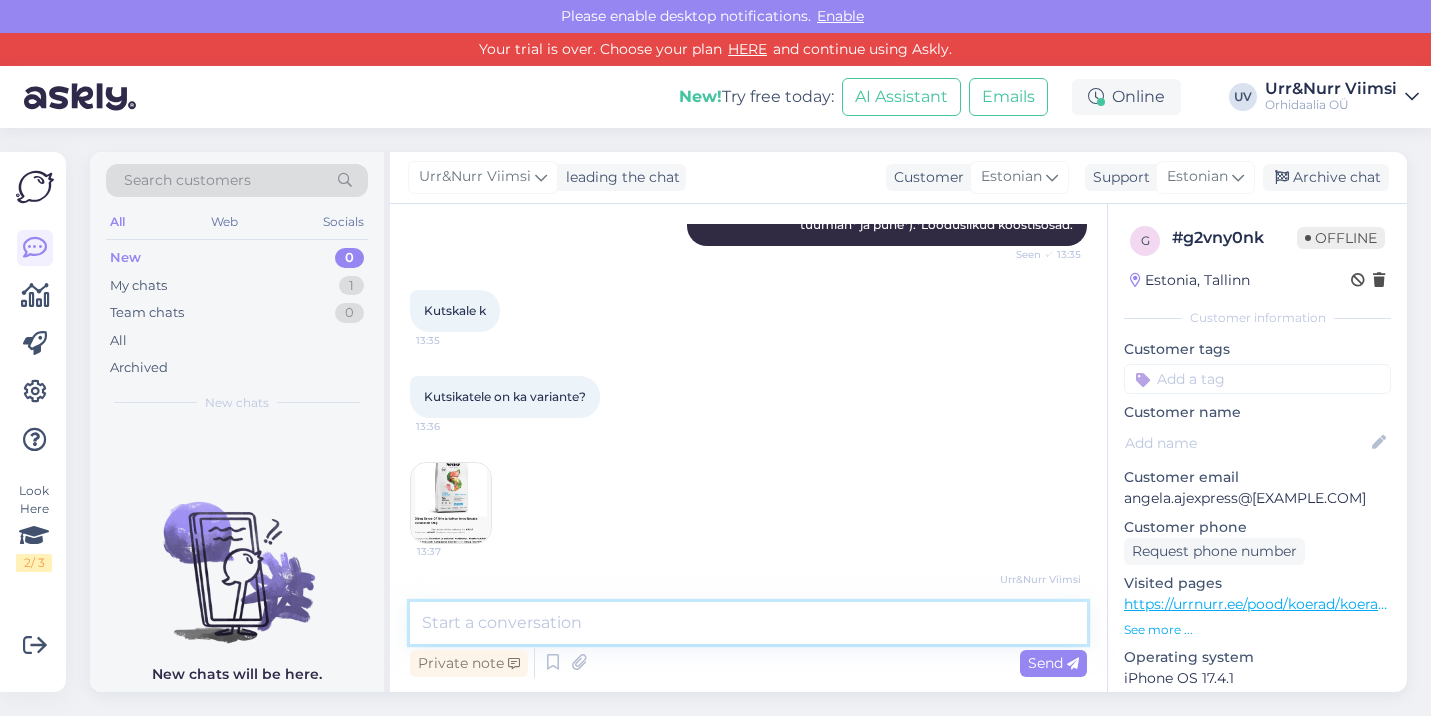 scroll, scrollTop: 1336, scrollLeft: 0, axis: vertical 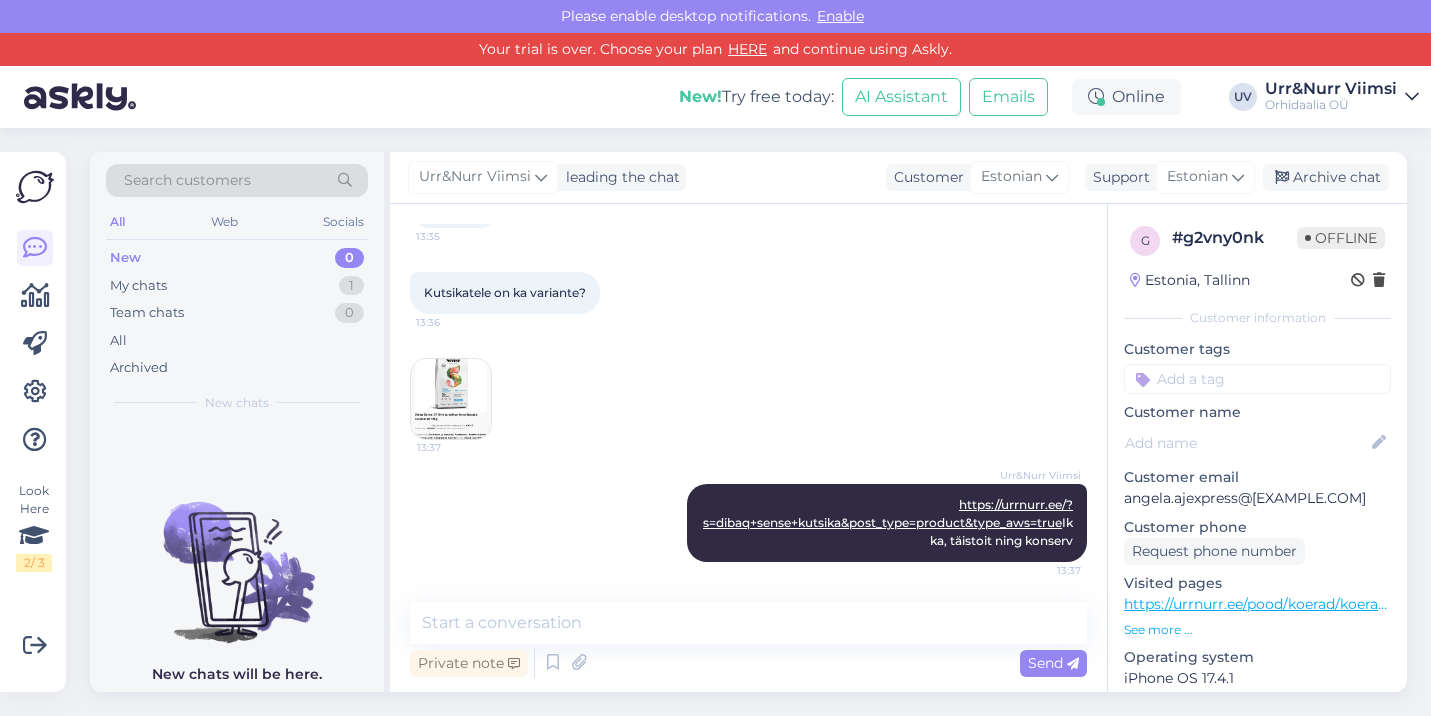 click at bounding box center (451, 399) 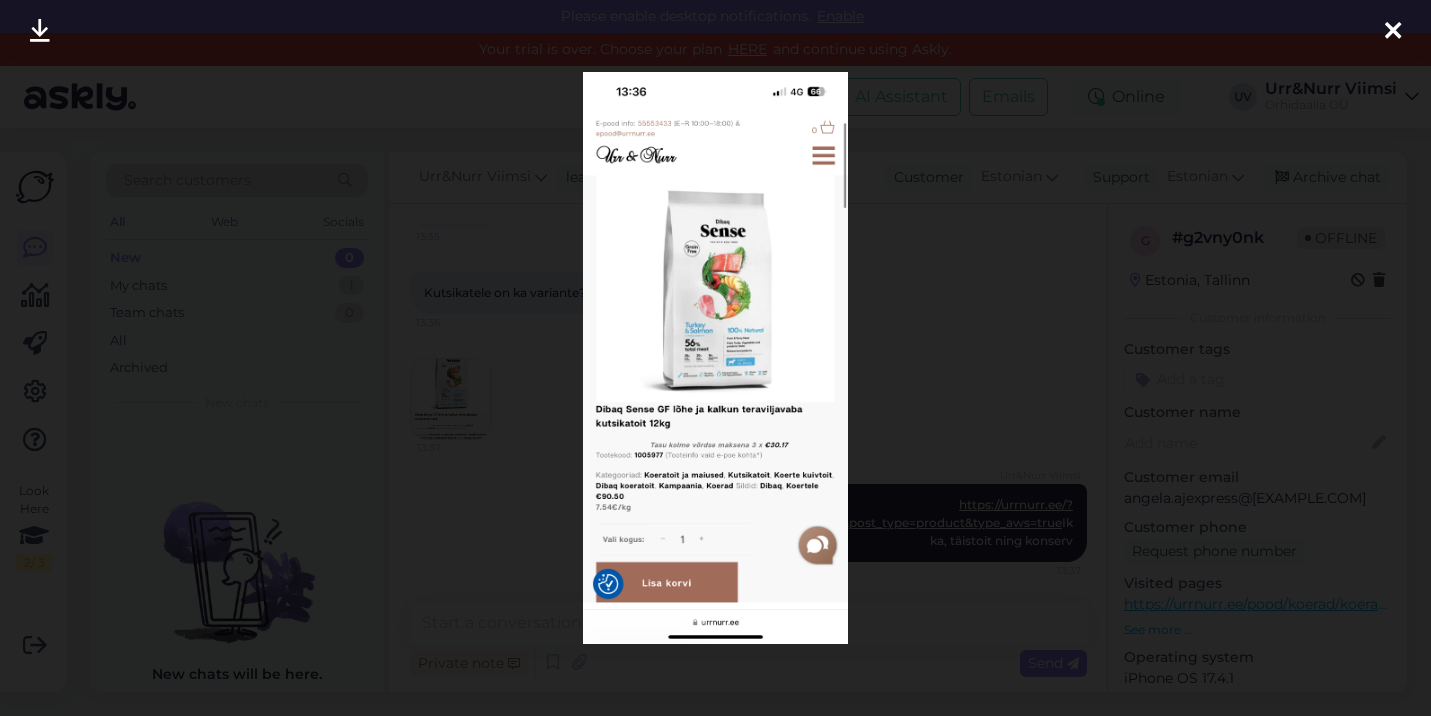 click at bounding box center (715, 358) 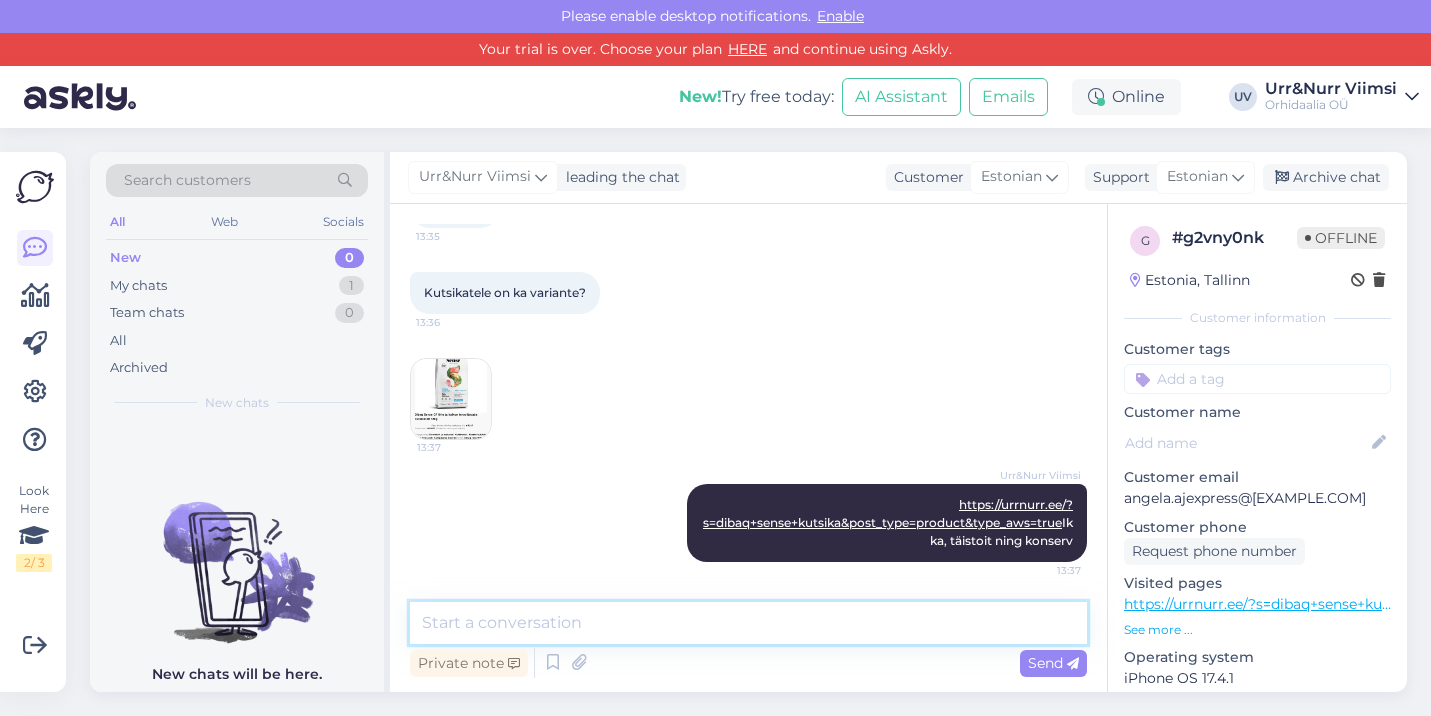 click at bounding box center [748, 623] 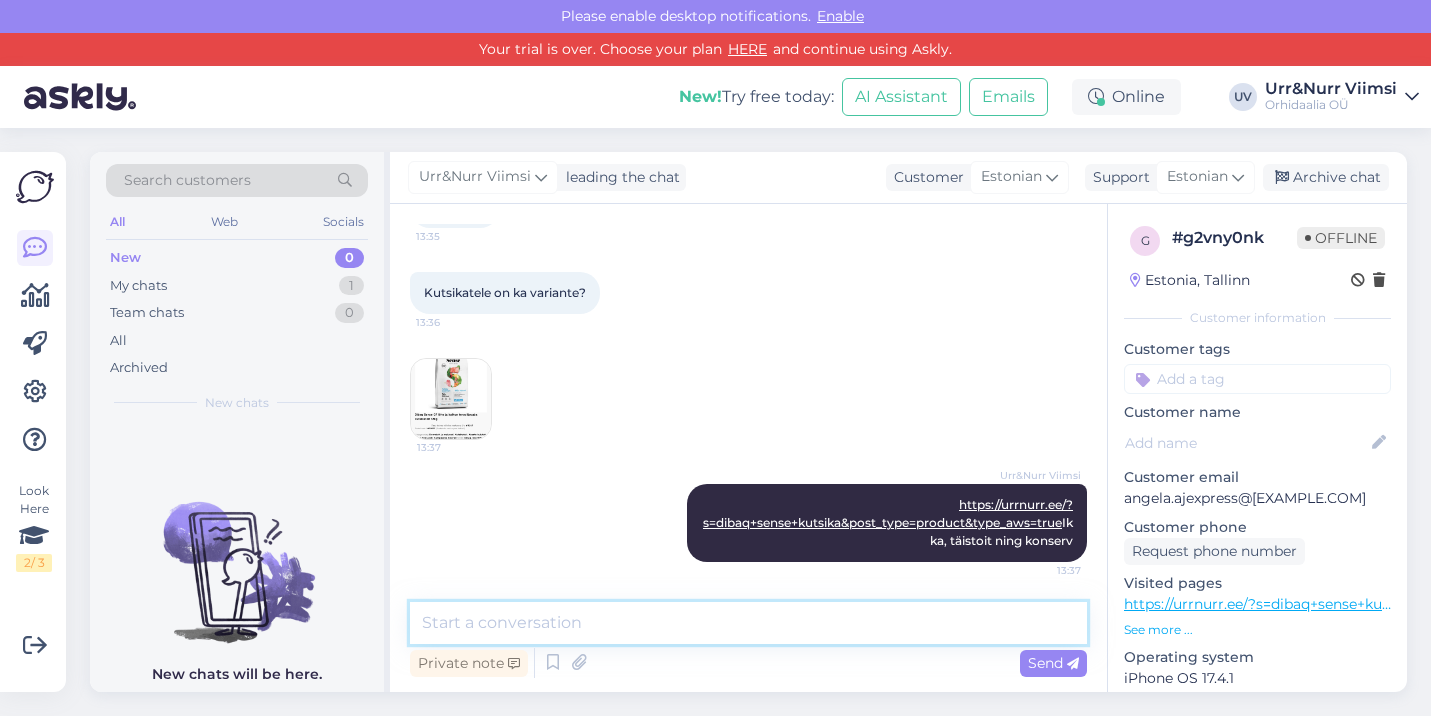 type on "T" 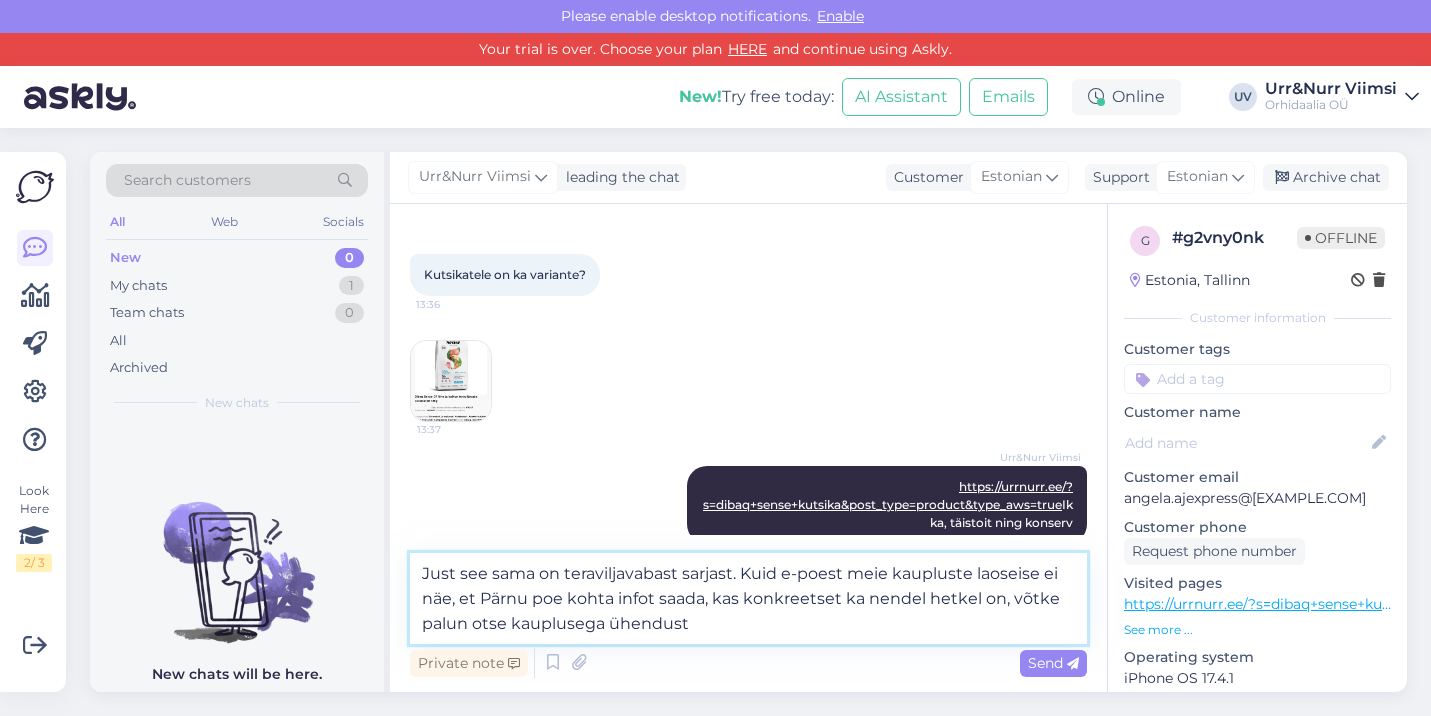 type on "Just see sama on teraviljavabast sarjast. Kuid e-poest meie kaupluste laoseise ei näe, et Pärnu poe kohta infot saada, kas konkreetset ka nendel hetkel on, võtke palun otse kauplusega ühendust." 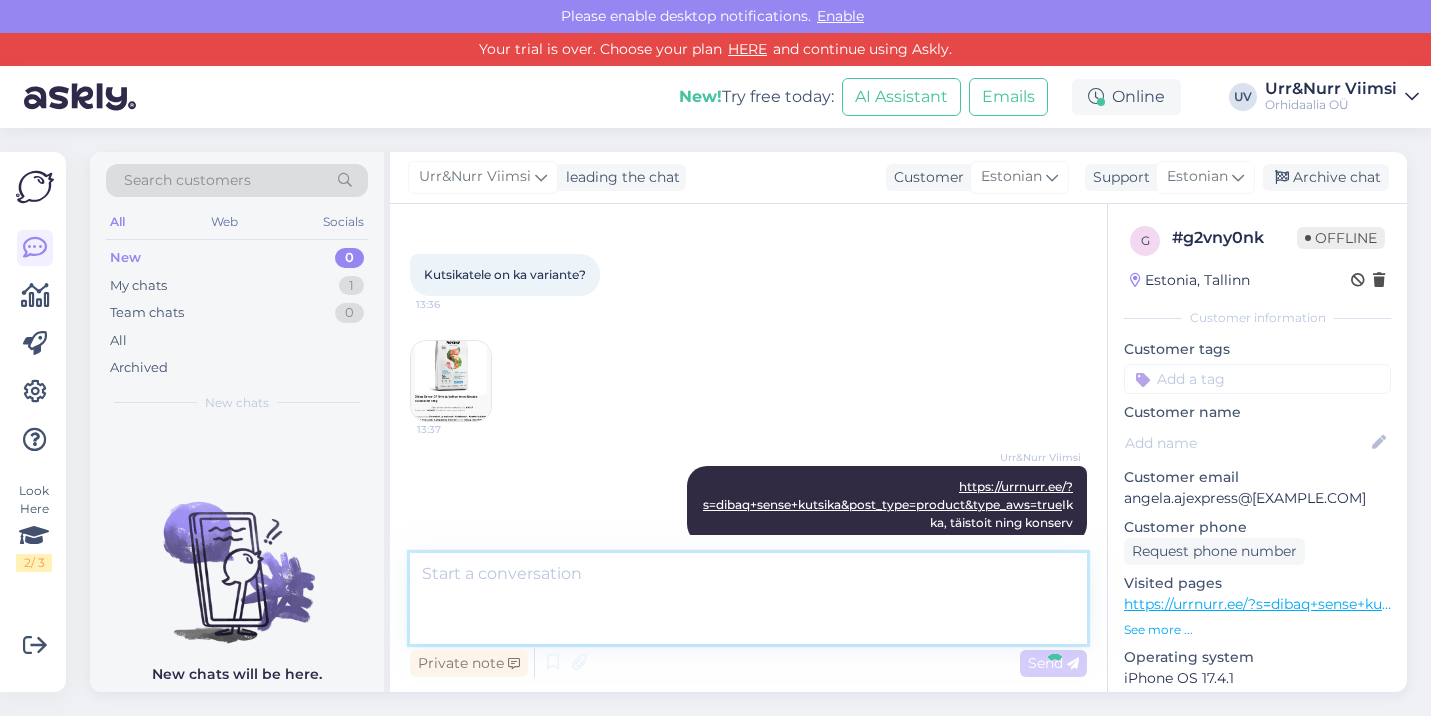 scroll, scrollTop: 1476, scrollLeft: 0, axis: vertical 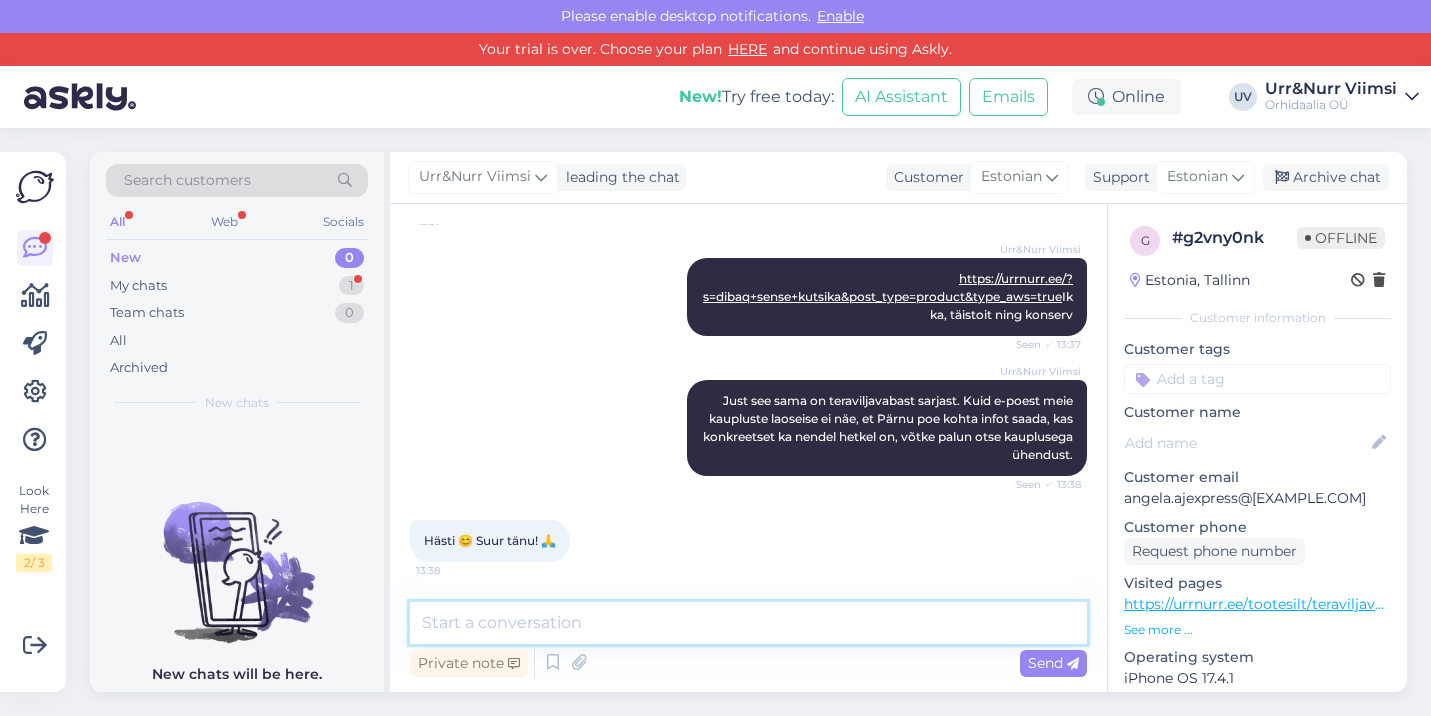 click at bounding box center (748, 623) 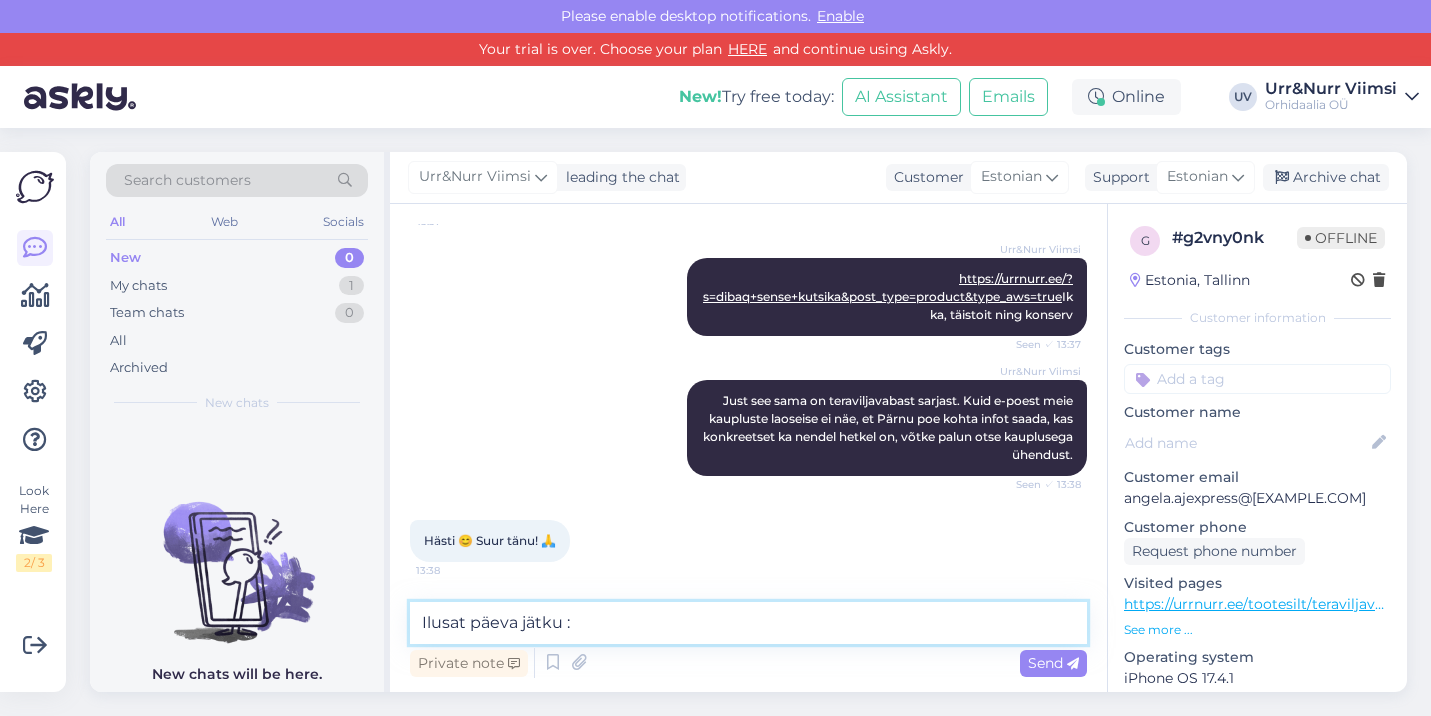 type on "Ilusat päeva jätku :)" 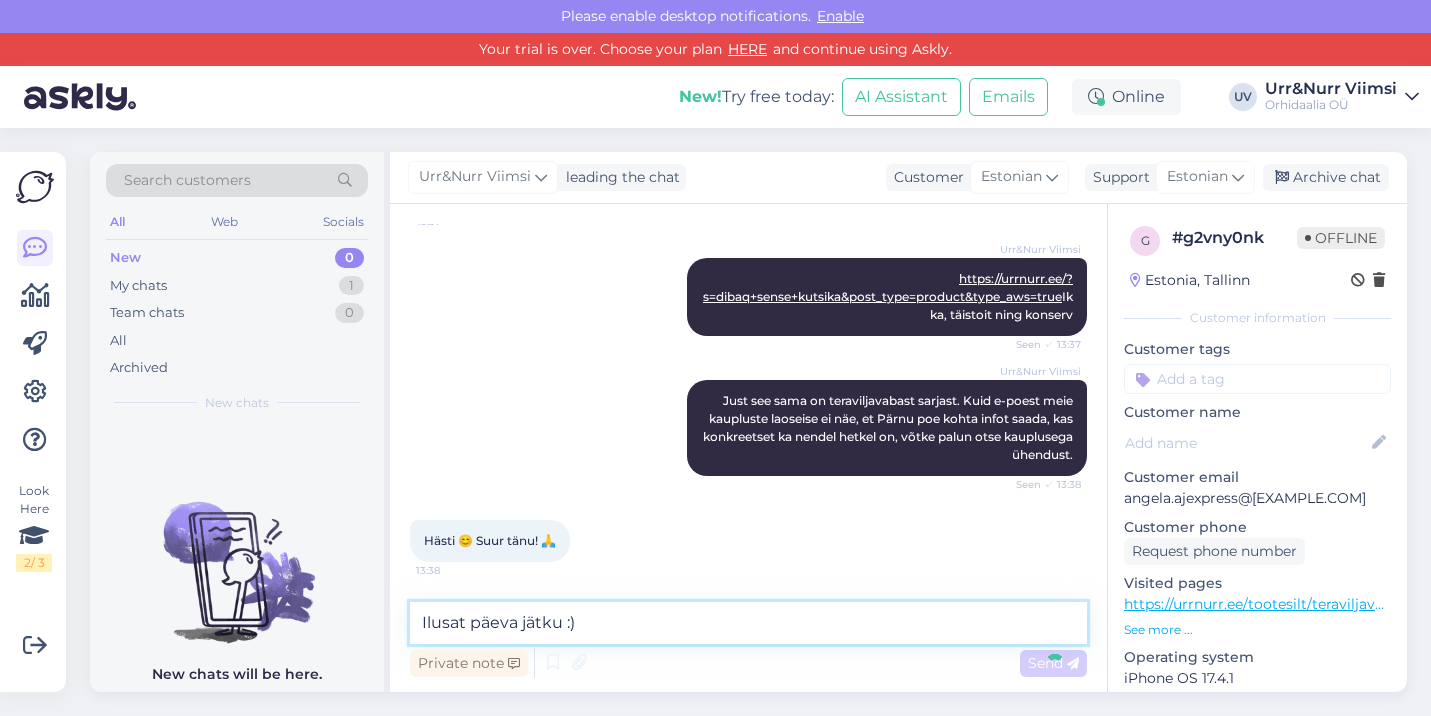 type 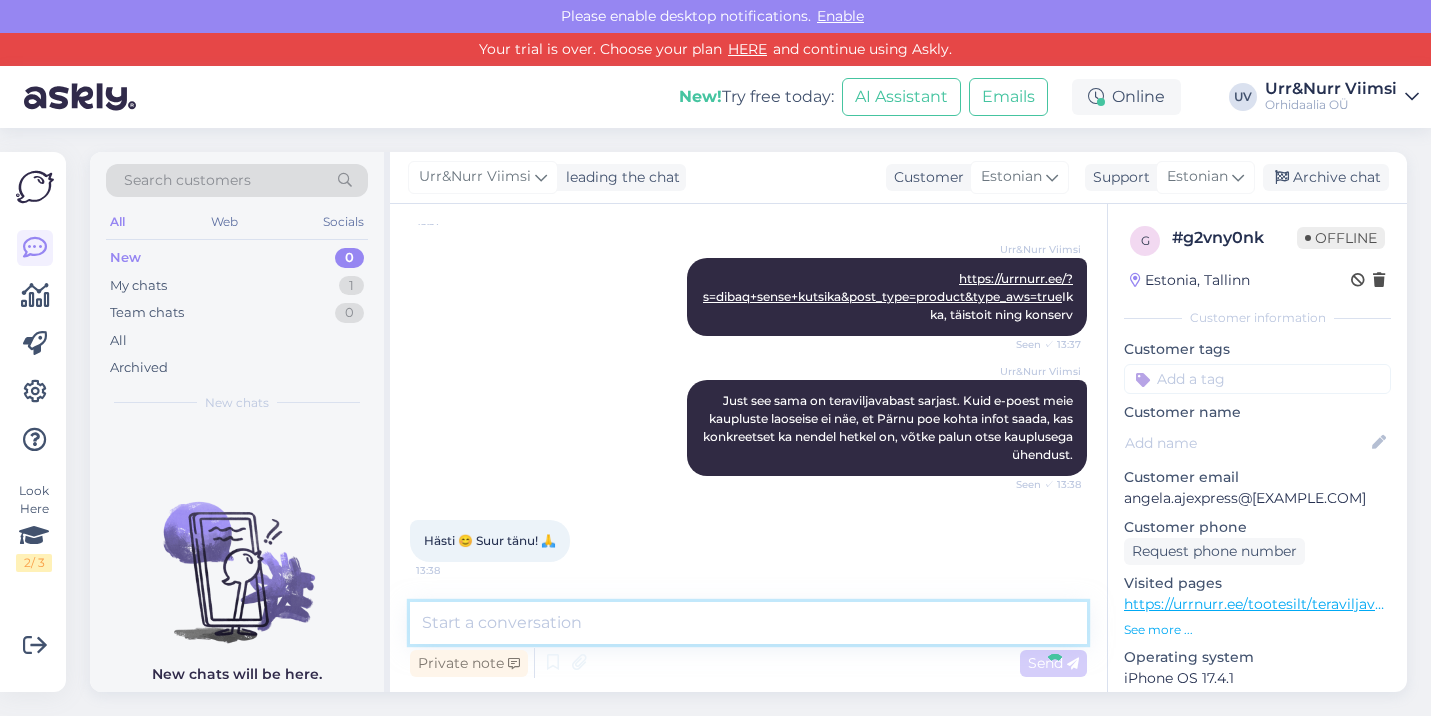 scroll, scrollTop: 1648, scrollLeft: 0, axis: vertical 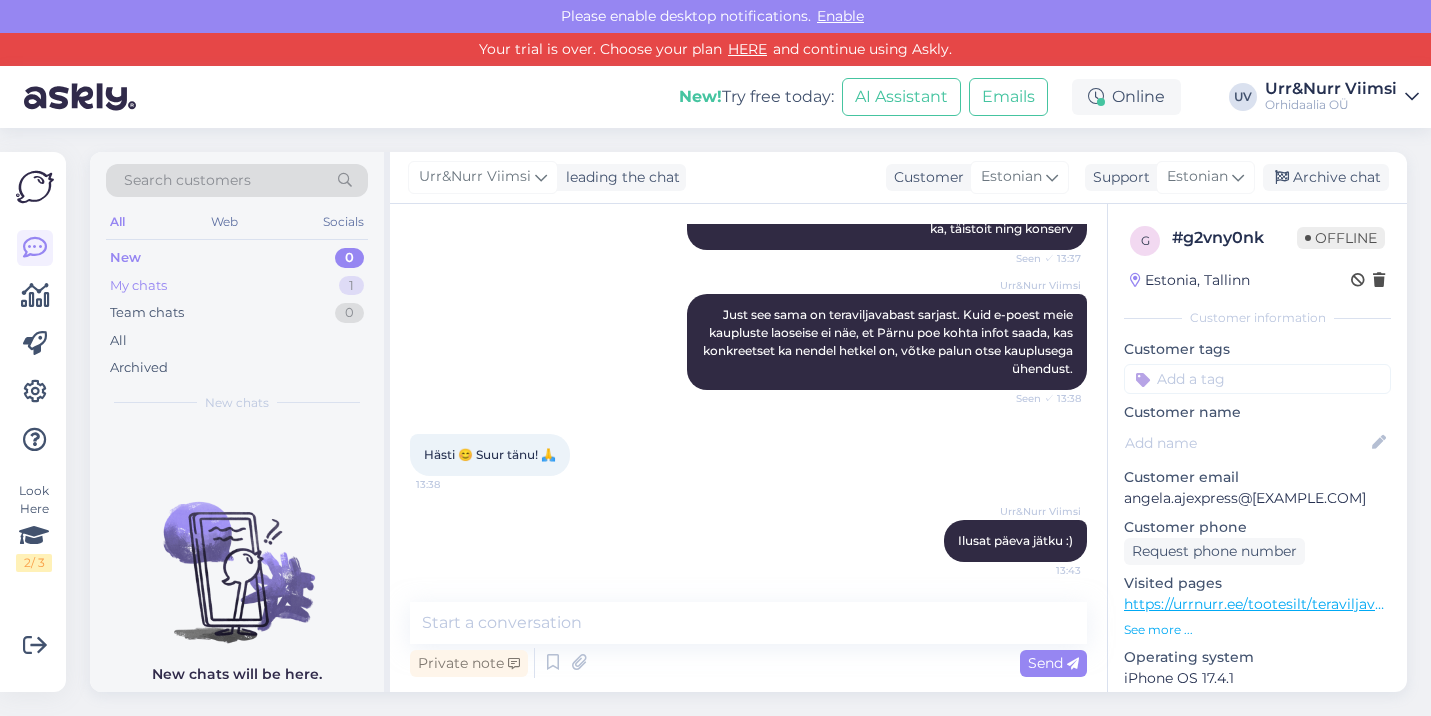 click on "My chats 1" at bounding box center (237, 286) 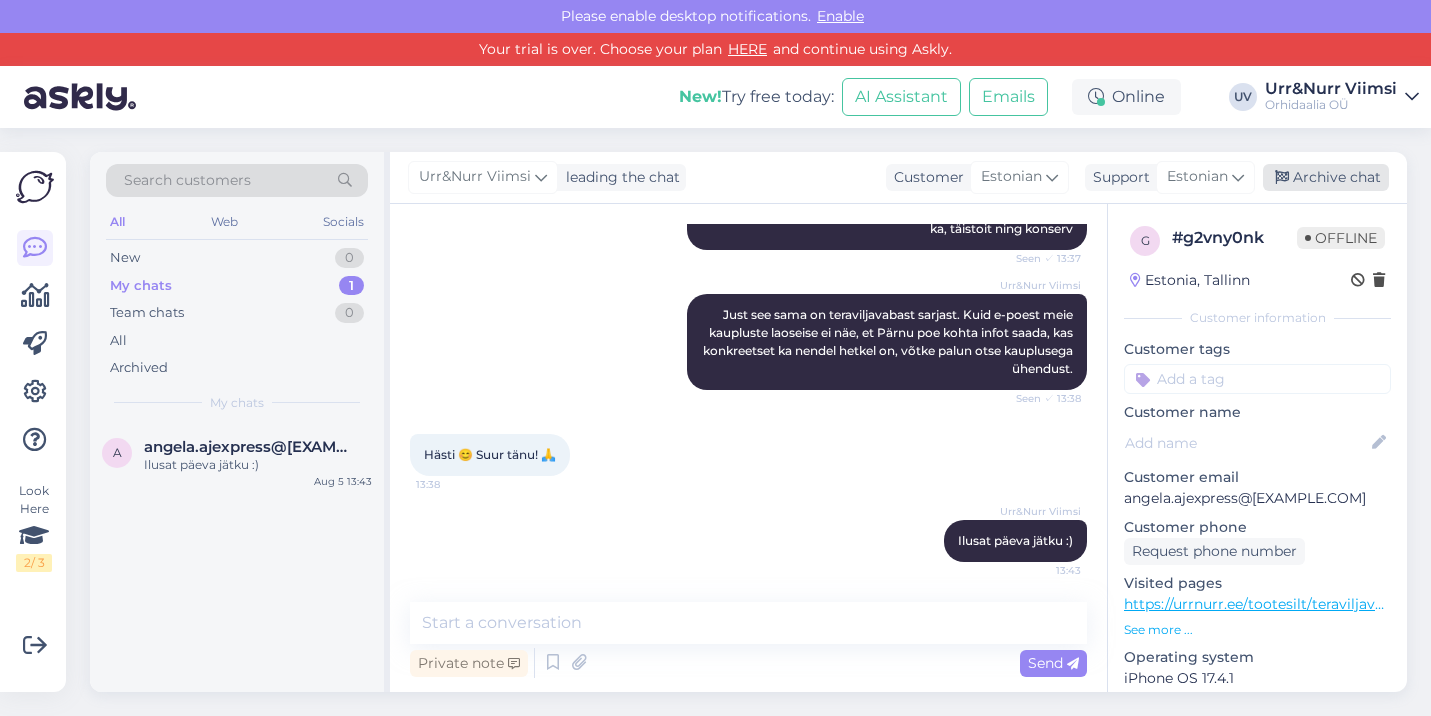 click on "Archive chat" at bounding box center [1326, 177] 